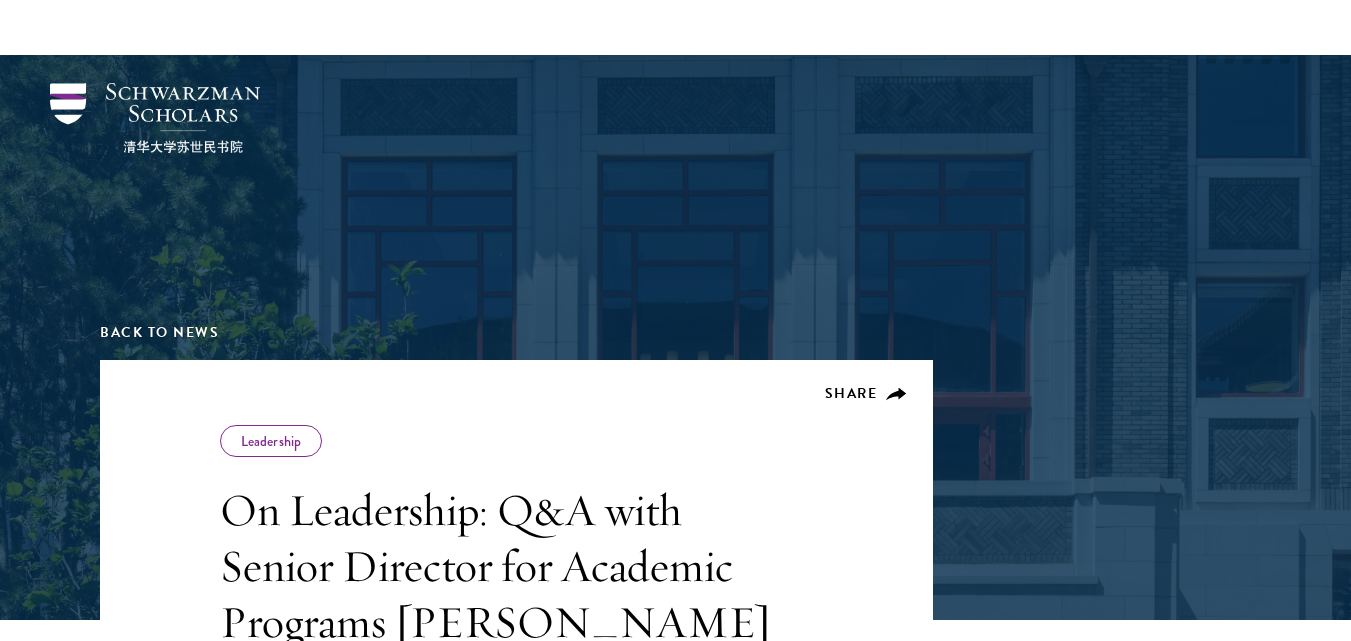 scroll, scrollTop: 2066, scrollLeft: 0, axis: vertical 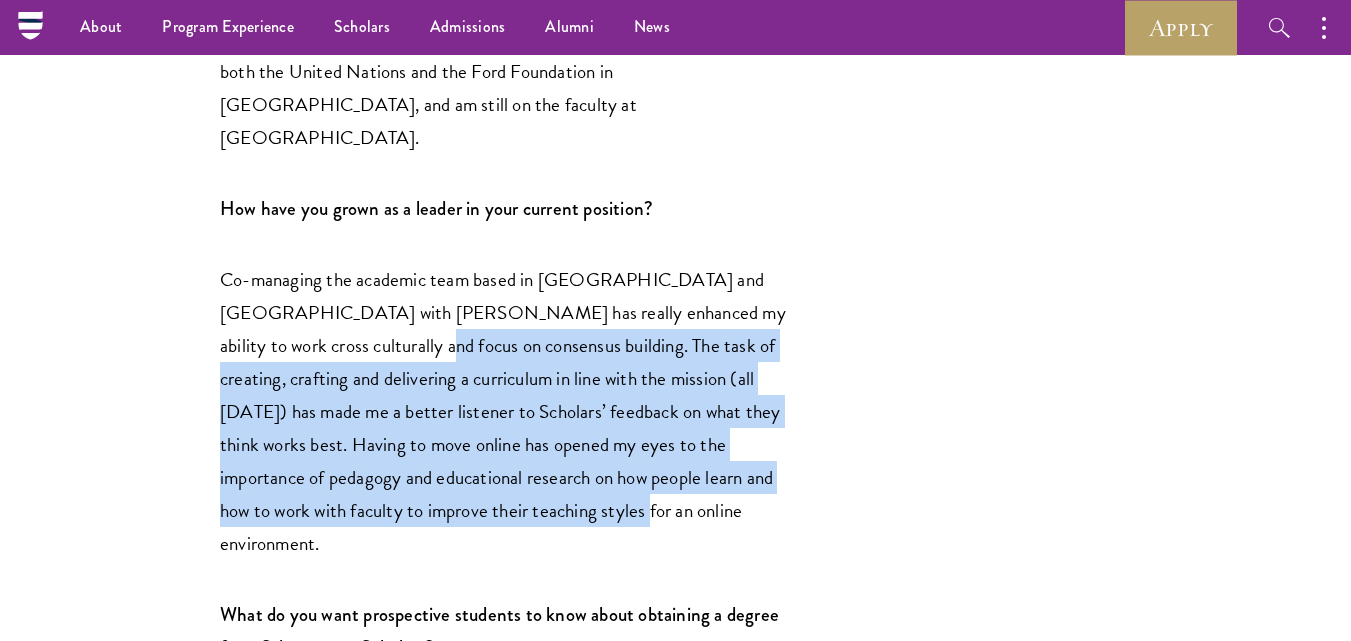 drag, startPoint x: 366, startPoint y: 250, endPoint x: 640, endPoint y: 406, distance: 315.2967 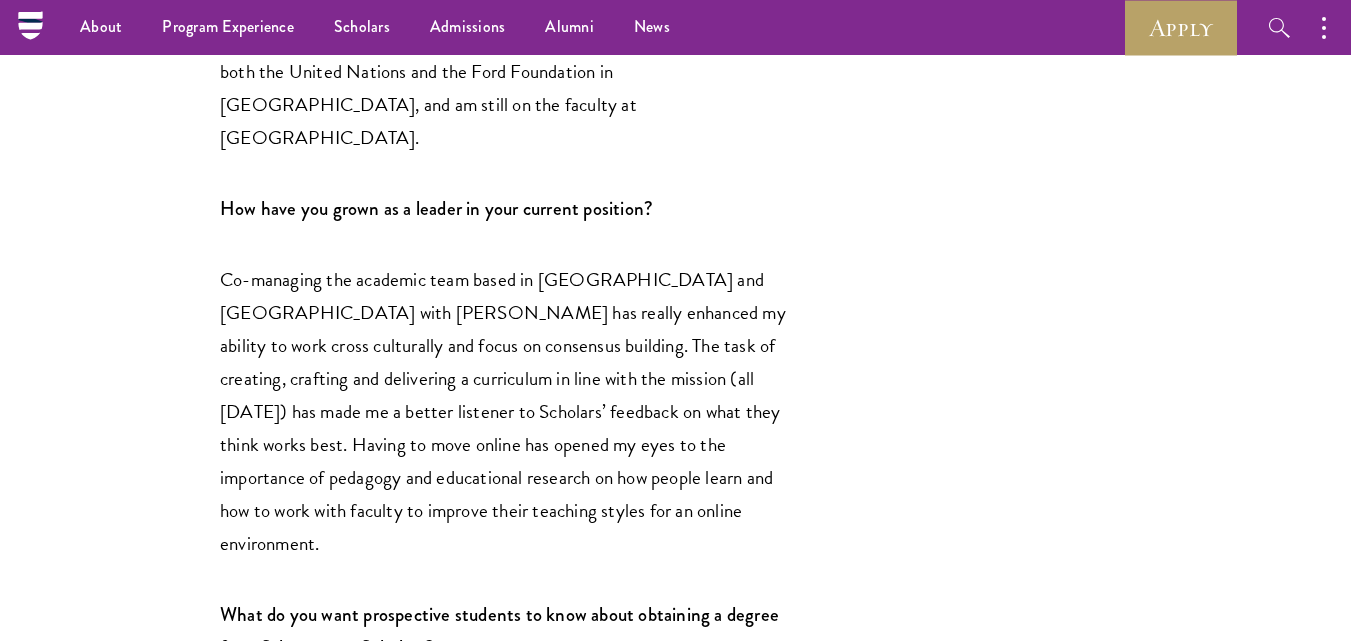 click on "This month we sat down with Senior Director for Academic Programs Joan Kaufman.
Tell us a bit about your background. How did you first become involved in studying China?
I became interested in China in college through my study of Chinese art and art history which morphed into the study of China overall, then modern China. My academic background is in both Chinese Studies (my two first degrees) and public health (my Ph.D). I teach Global Health Policy at Schwarzman College and have done research and consulting mainly on China health policy issues for over 40 years, with 15 of those years based in China working for global organizations. I founded and ran a program called “The AIDS Public Policy Program” at the Harvard Kennedy School for 10 years, working in China and Vietnam. I also worked for both the United Nations and the Ford Foundation in China, and am still on the faculty at Harvard Medical School.
How have you grown as a leader in your current position?" at bounding box center (516, 459) 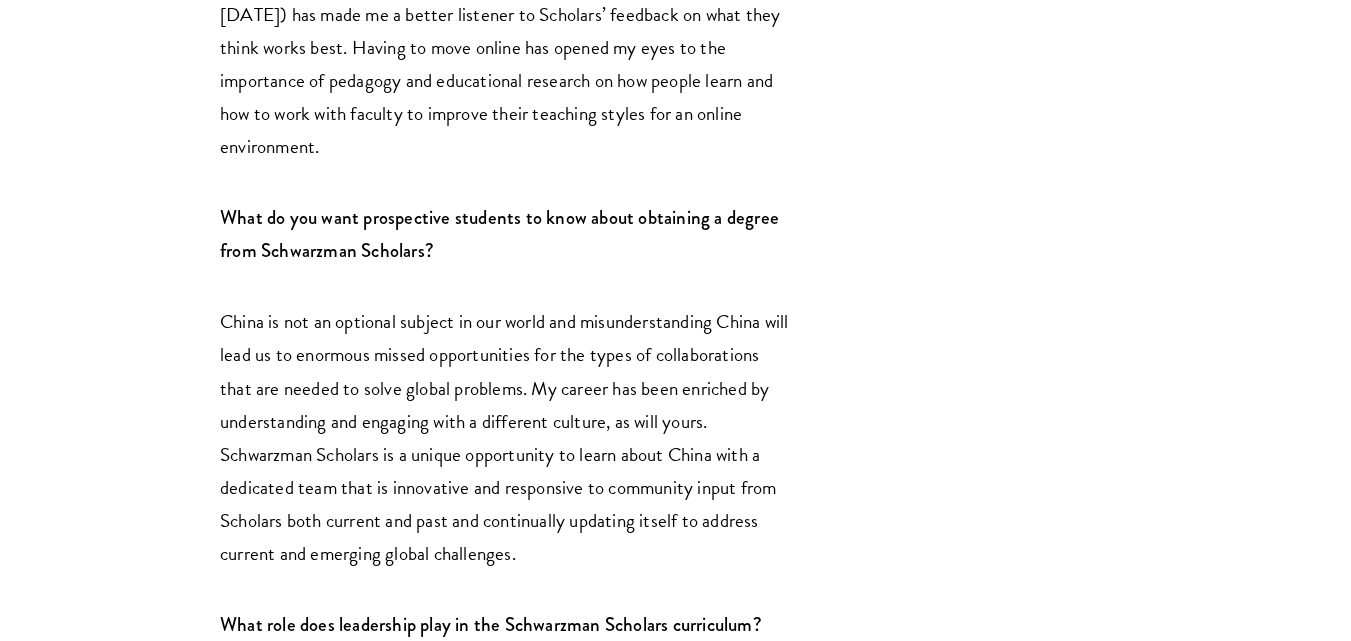 scroll, scrollTop: 2466, scrollLeft: 0, axis: vertical 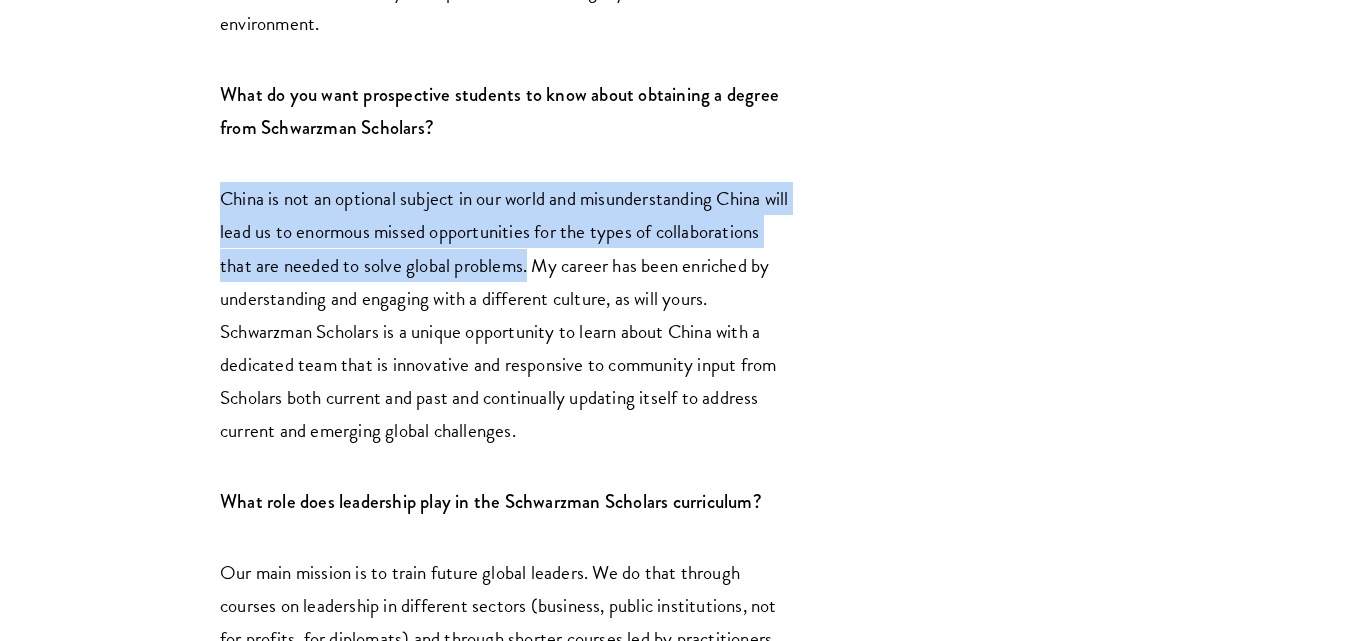 drag, startPoint x: 219, startPoint y: 70, endPoint x: 636, endPoint y: 128, distance: 421.01425 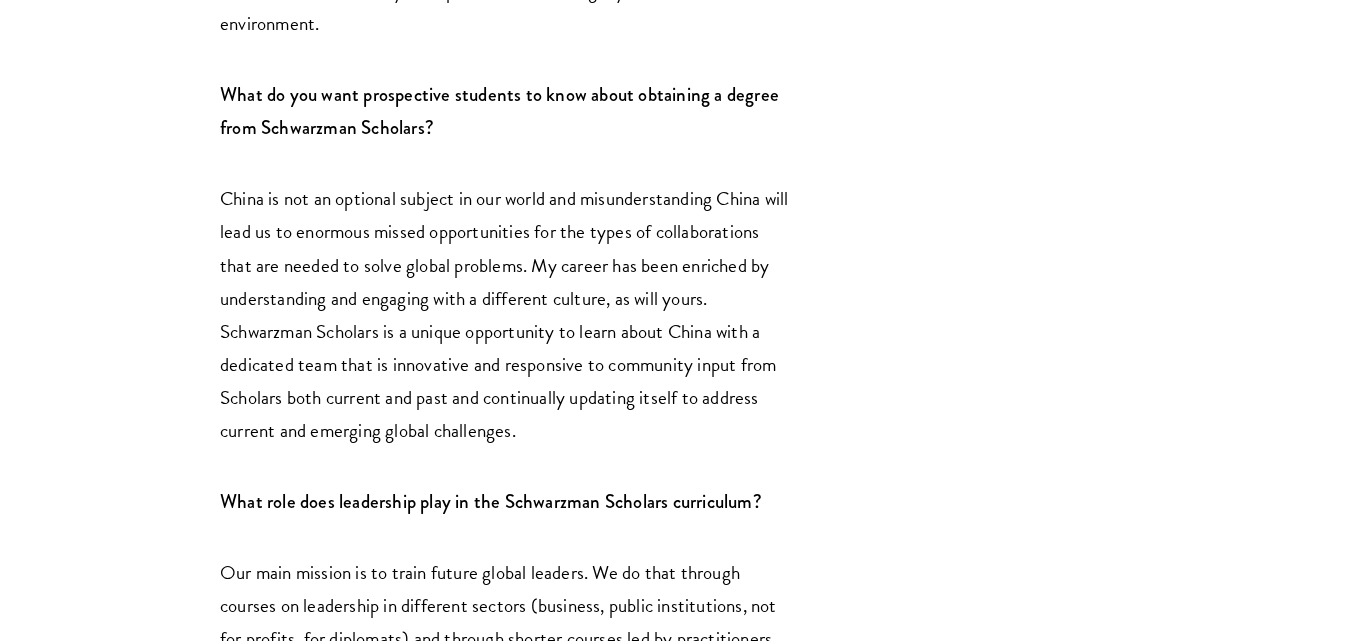 click on "China is not an optional subject in our world and misunderstanding China will lead us to enormous missed opportunities for the types of collaborations that are needed to solve global problems. My career has been enriched by understanding and engaging with a different culture, as will yours. Schwarzman Scholars is a unique opportunity to learn about China with a dedicated team that is innovative and responsive to community input from Scholars both current and past and continually updating itself to address current and emerging global challenges." at bounding box center [504, 314] 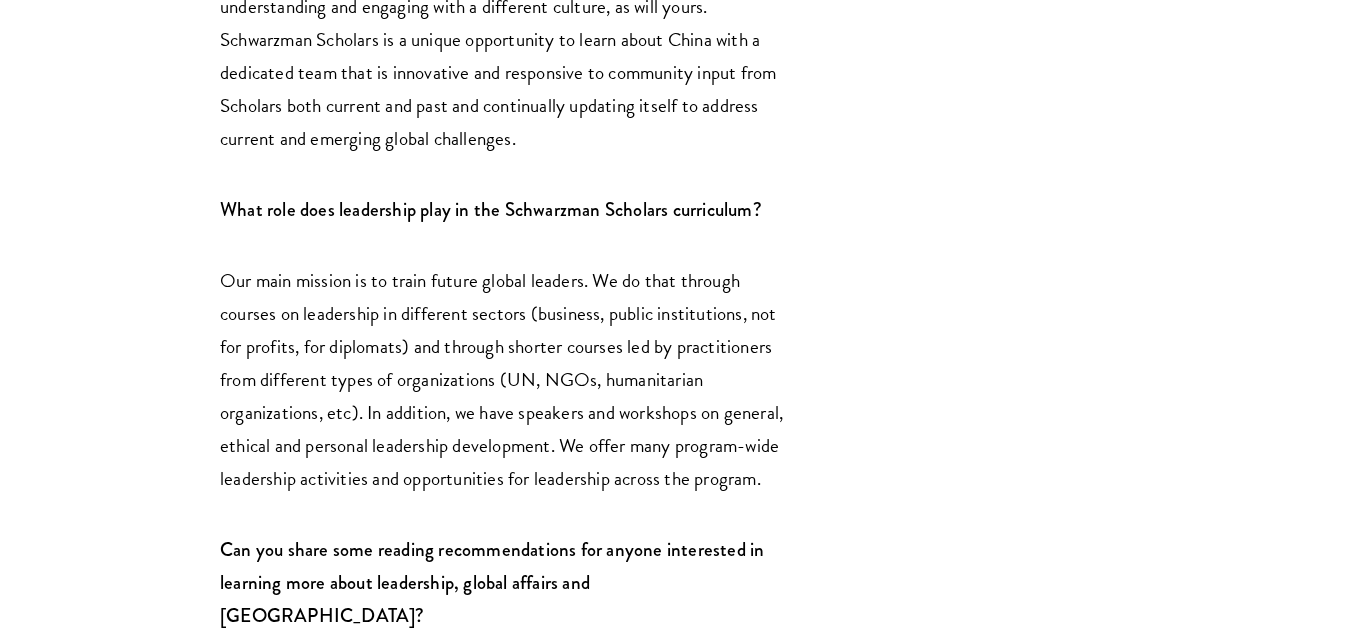 scroll, scrollTop: 2894, scrollLeft: 0, axis: vertical 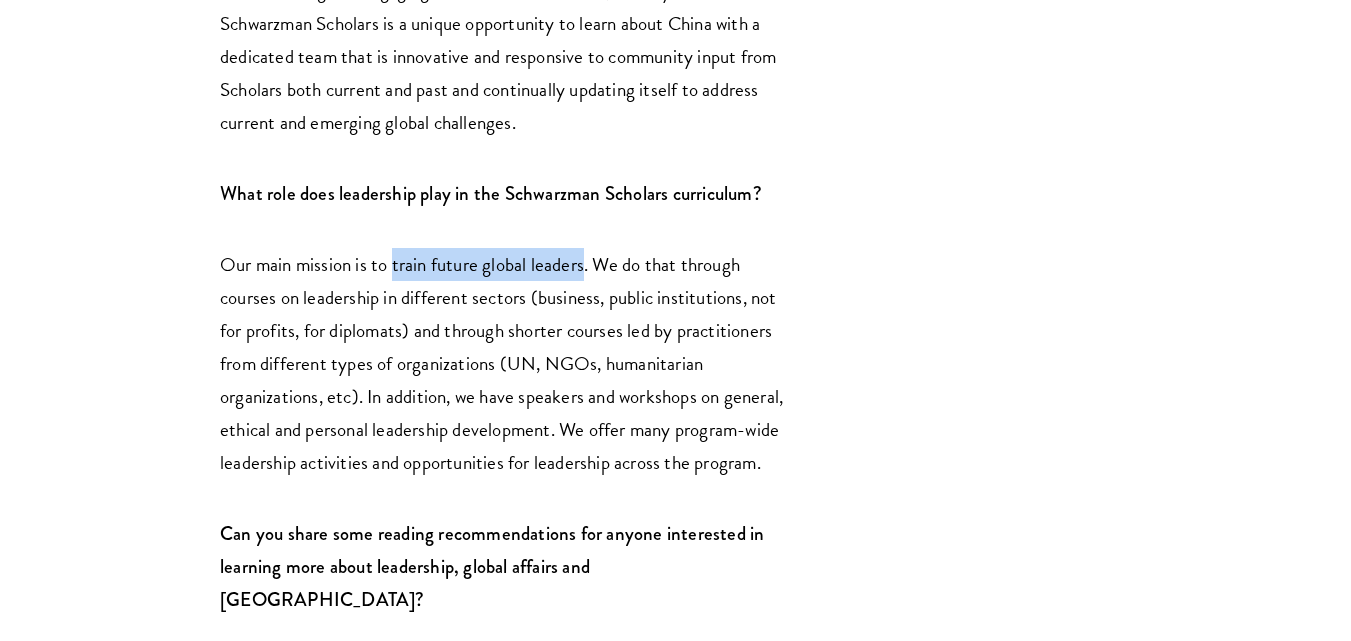 drag, startPoint x: 392, startPoint y: 135, endPoint x: 586, endPoint y: 128, distance: 194.12625 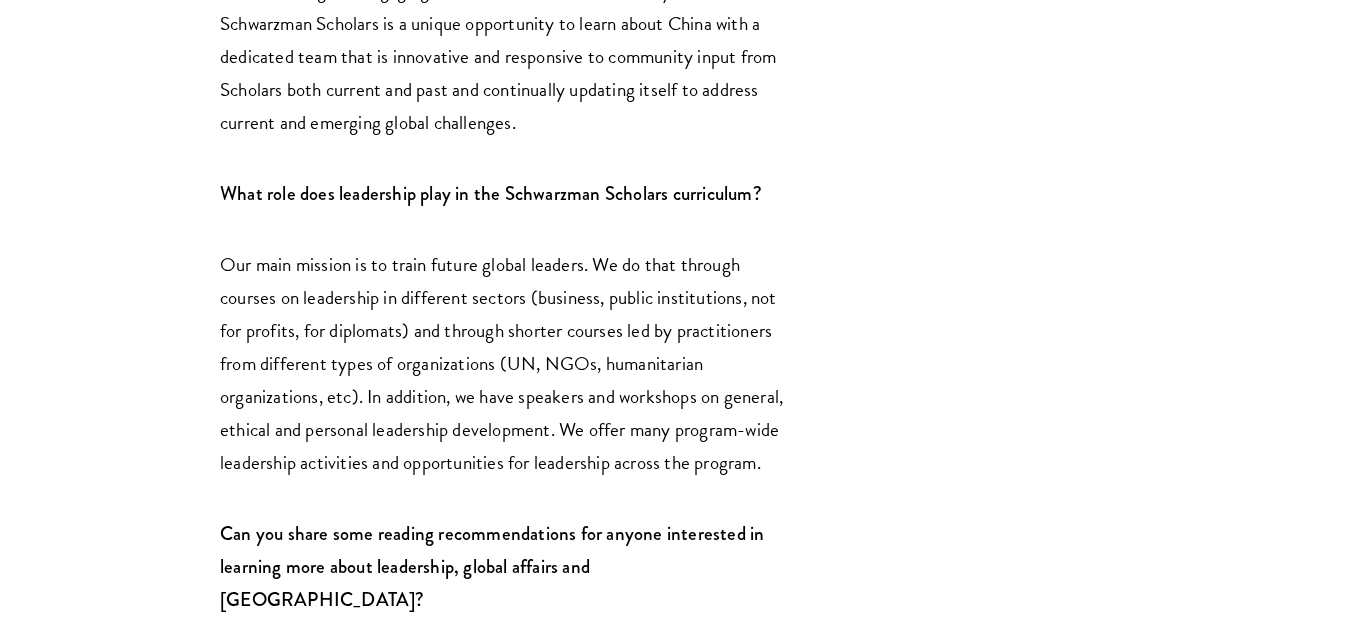 click on "Our main mission is to train future global leaders. We do that through courses on leadership in different sectors (business, public institutions, not for profits, for diplomats) and through shorter courses led by practitioners from different types of organizations (UN, NGOs, humanitarian organizations, etc). In addition, we have speakers and workshops on general, ethical and personal leadership development. We offer many program-wide leadership activities and opportunities for leadership across the program." at bounding box center (501, 363) 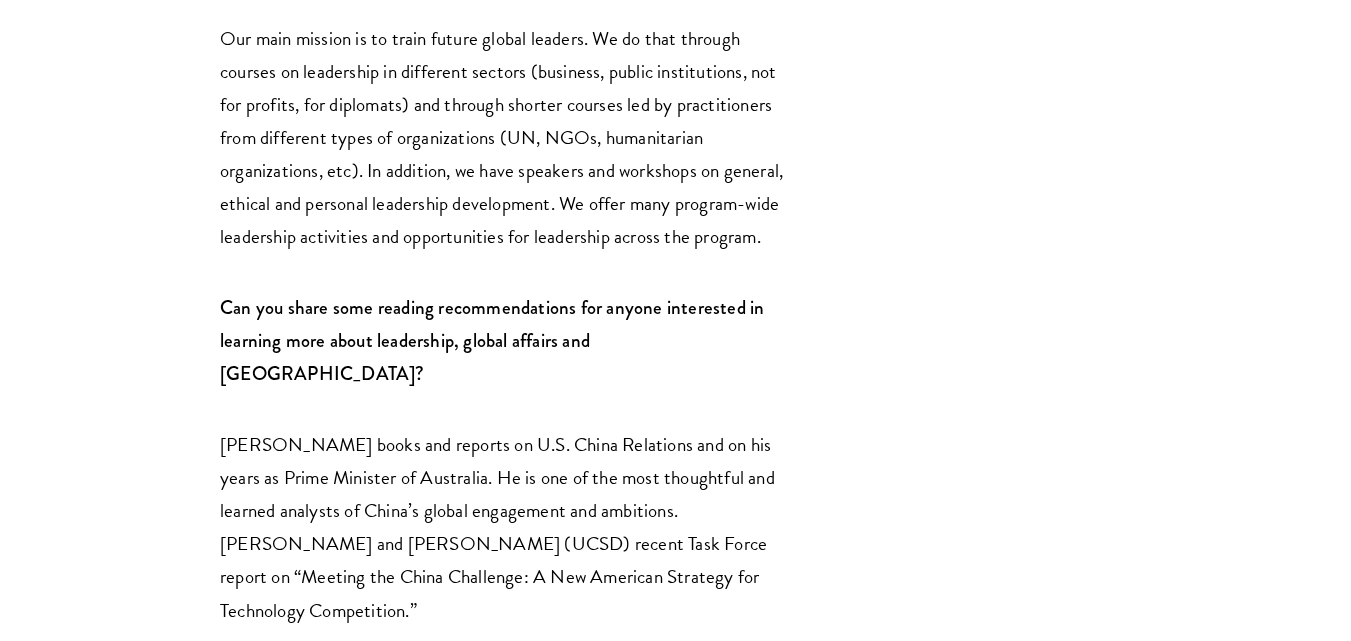 scroll, scrollTop: 3144, scrollLeft: 0, axis: vertical 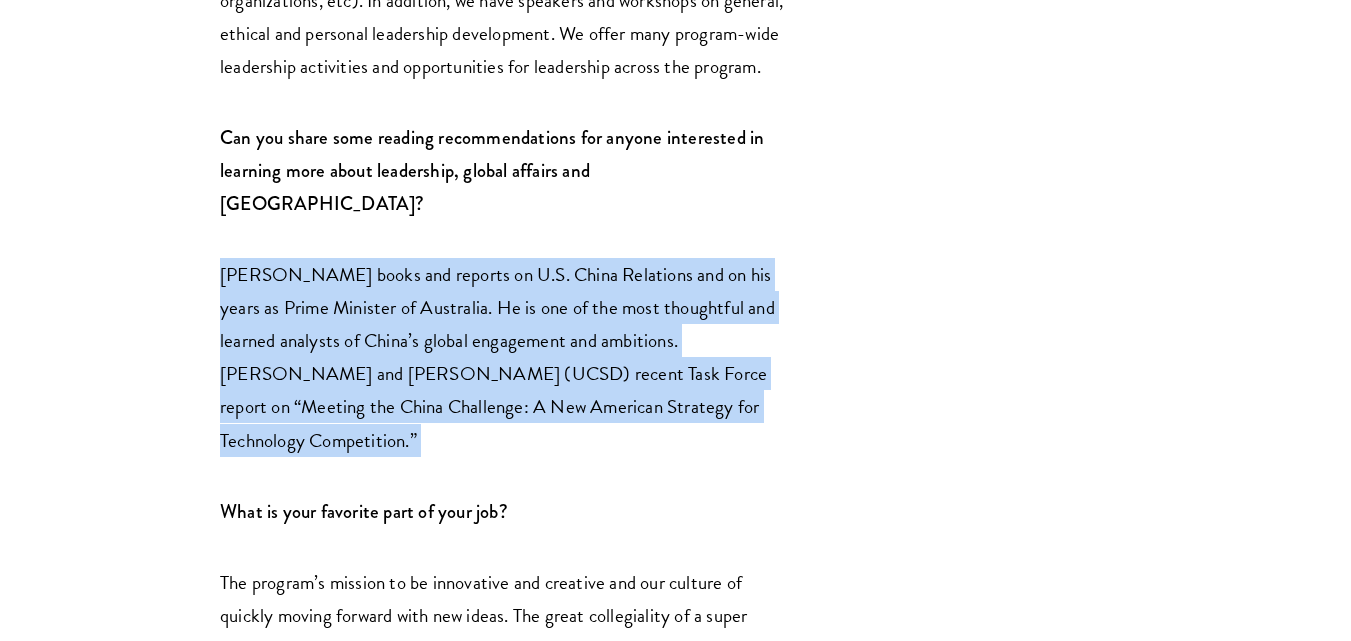 drag, startPoint x: 738, startPoint y: 248, endPoint x: 213, endPoint y: 123, distance: 539.67584 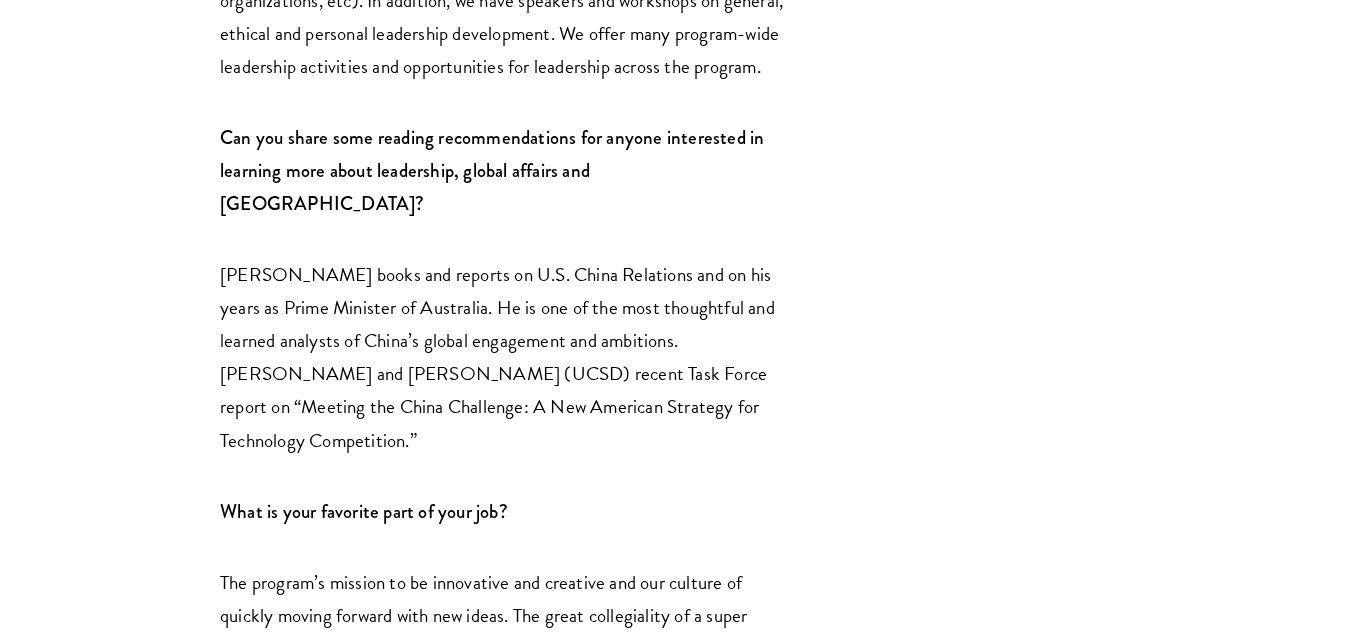 click on "This month we sat down with Senior Director for Academic Programs Joan Kaufman.
Tell us a bit about your background. How did you first become involved in studying China?
I became interested in China in college through my study of Chinese art and art history which morphed into the study of China overall, then modern China. My academic background is in both Chinese Studies (my two first degrees) and public health (my Ph.D). I teach Global Health Policy at Schwarzman College and have done research and consulting mainly on China health policy issues for over 40 years, with 15 of those years based in China working for global organizations. I founded and ran a program called “The AIDS Public Policy Program” at the Harvard Kennedy School for 10 years, working in China and Vietnam. I also worked for both the United Nations and the Ford Foundation in China, and am still on the faculty at Harvard Medical School.
How have you grown as a leader in your current position?" at bounding box center [516, -765] 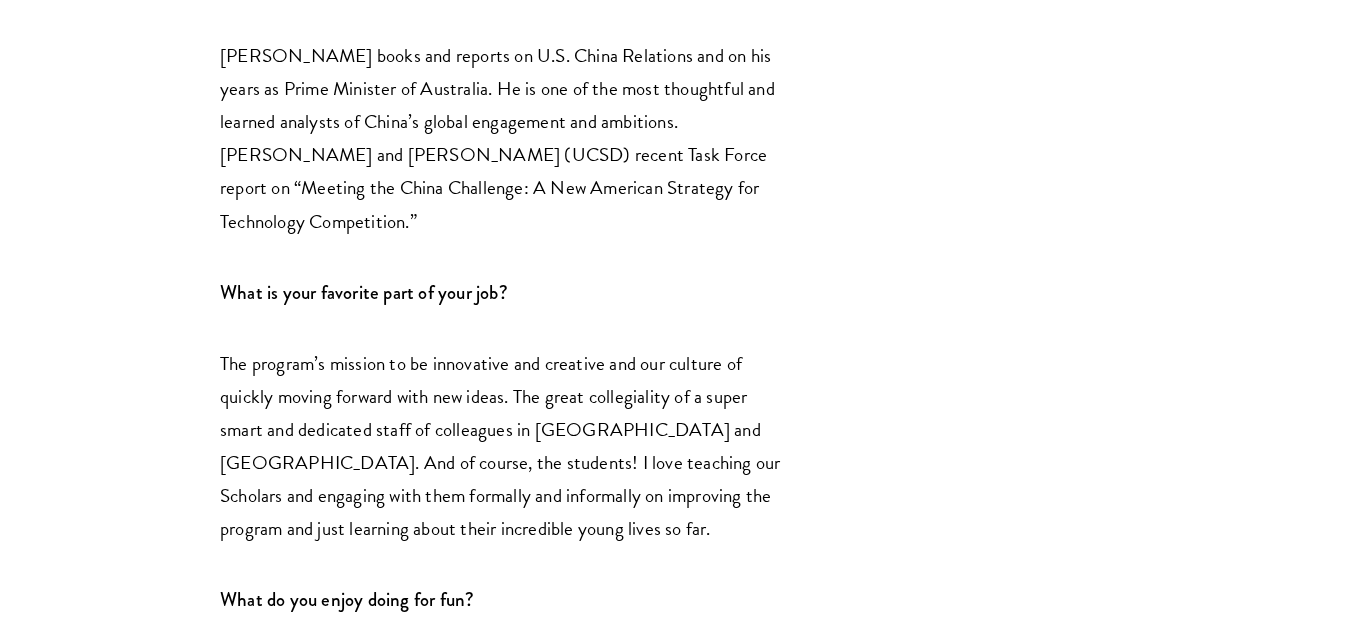 scroll, scrollTop: 3511, scrollLeft: 0, axis: vertical 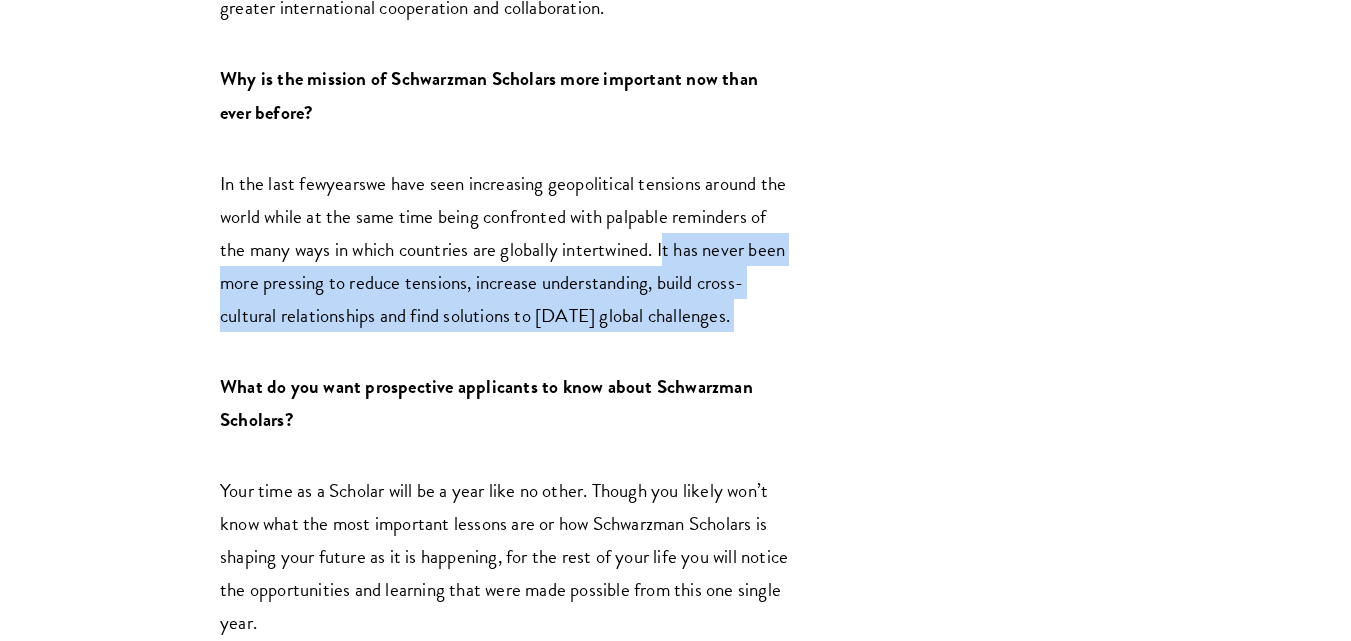 drag, startPoint x: 683, startPoint y: 222, endPoint x: 740, endPoint y: 279, distance: 80.610176 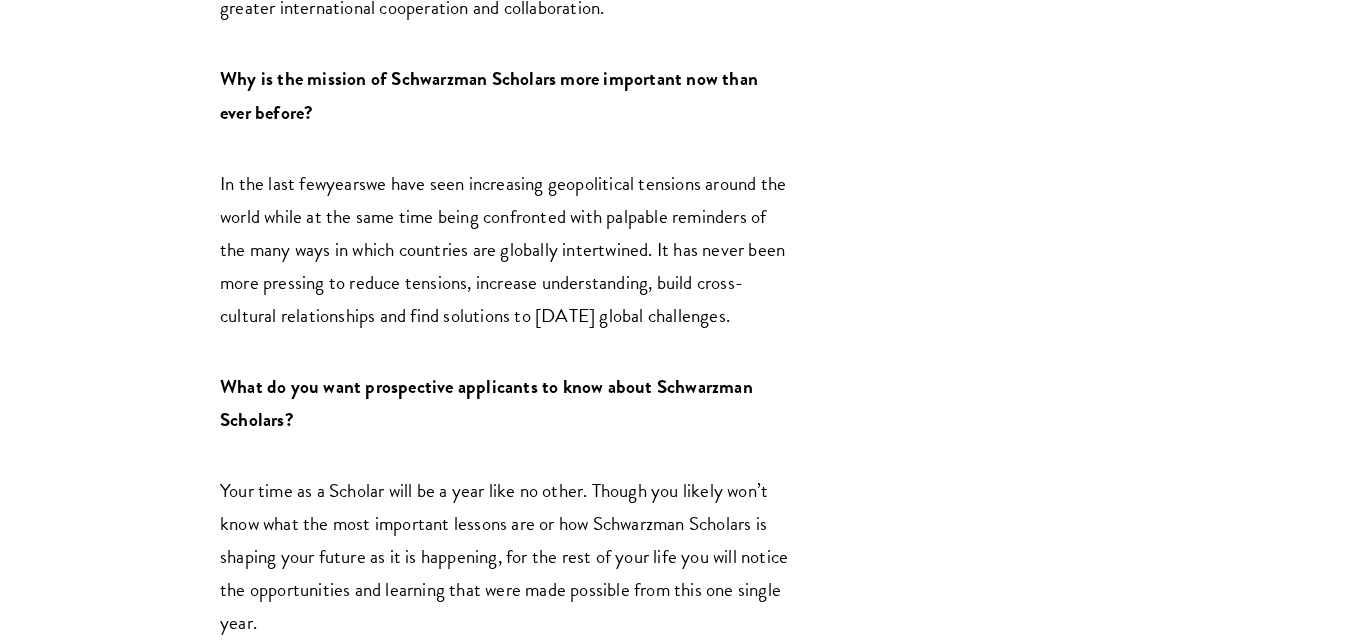 click on "Related Articles
Press Releases
Schwarzman Scholars Names Amy Celico as New Executive Director
Read More
Leadership
On Leadership: Q&A with Associate Dean for Academics June Qian
Read More
On Leadership: Q&A with Associate Dean for Student Life Melanie Koenderman
Read More
On Leadership: Q&A with Director of Development and Alumni Relations Debby Goldberg
Read More" at bounding box center (1122, 191) 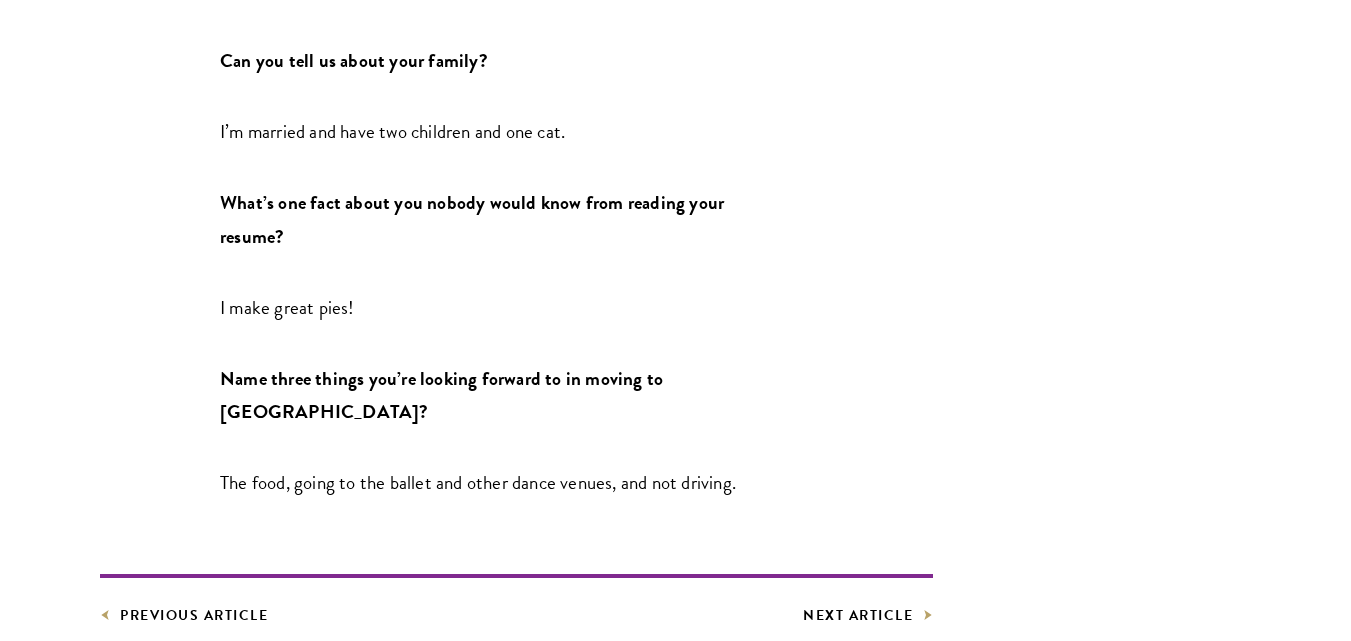 scroll, scrollTop: 3002, scrollLeft: 0, axis: vertical 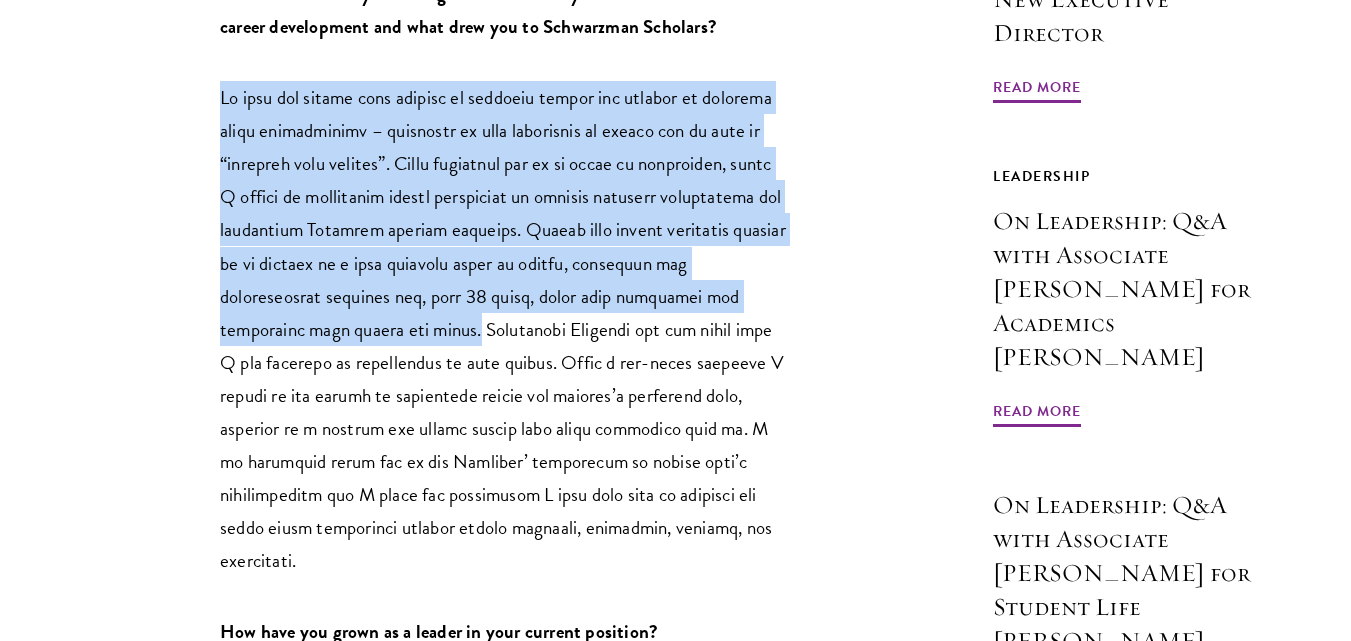 drag, startPoint x: 514, startPoint y: 334, endPoint x: 212, endPoint y: 108, distance: 377.20023 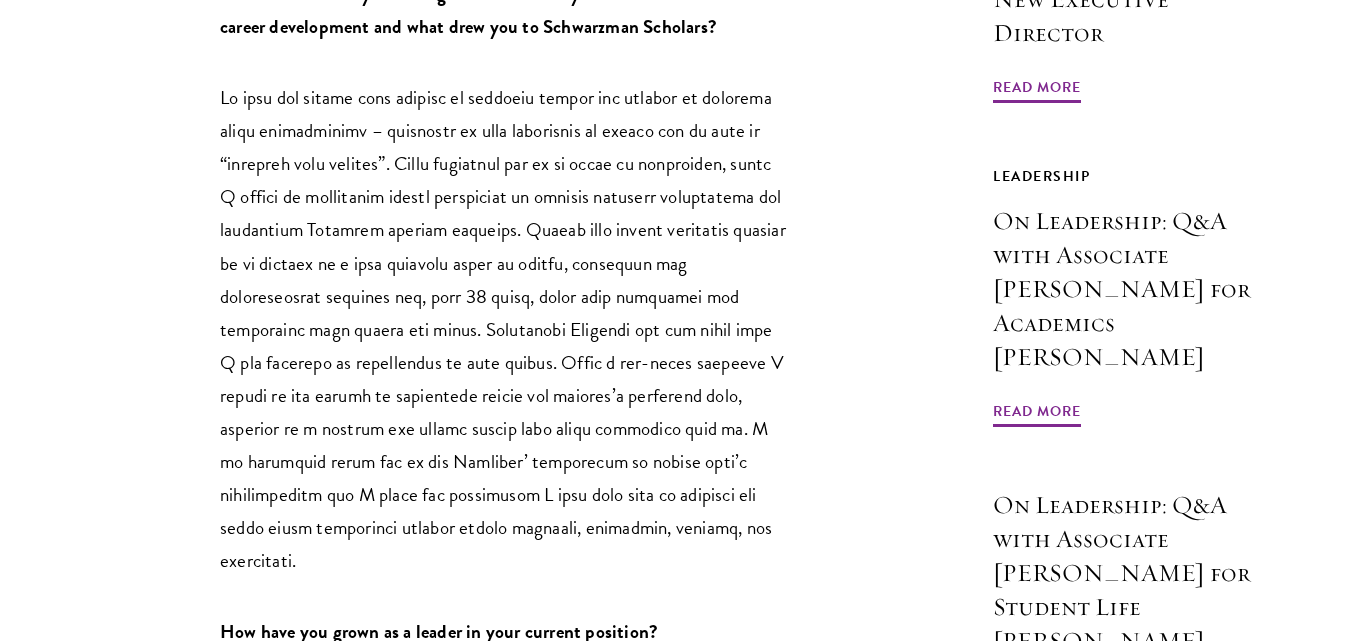 click at bounding box center (505, 329) 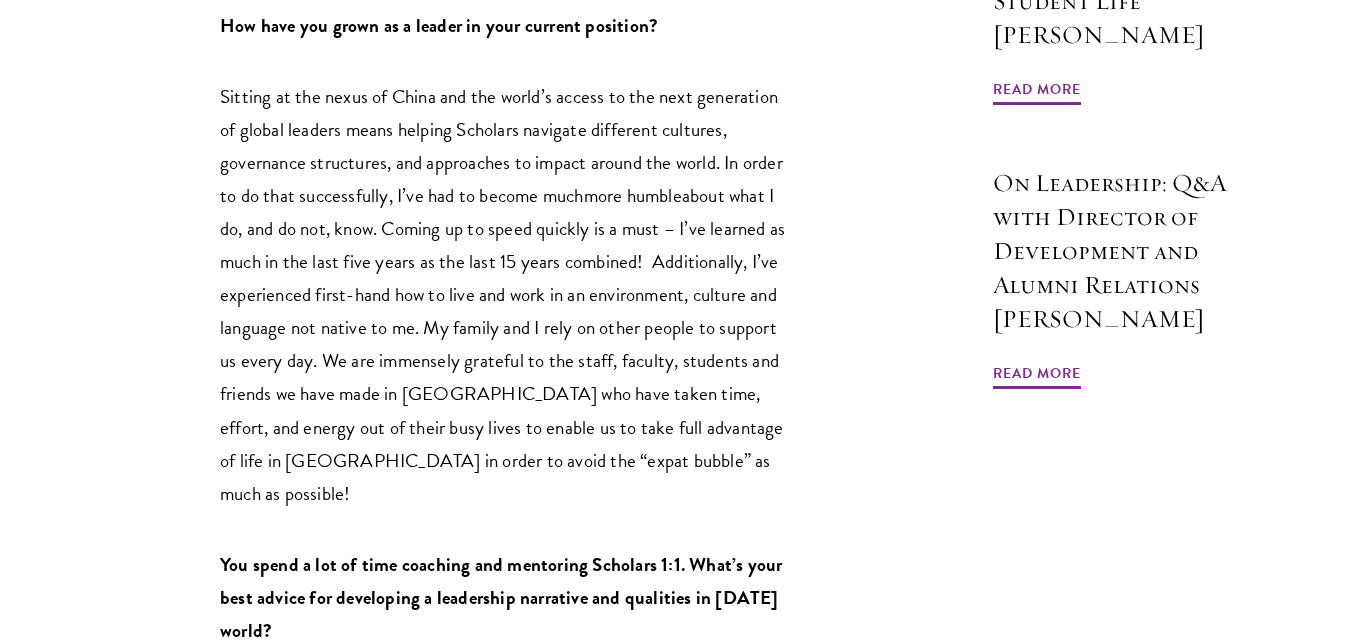 scroll, scrollTop: 1624, scrollLeft: 0, axis: vertical 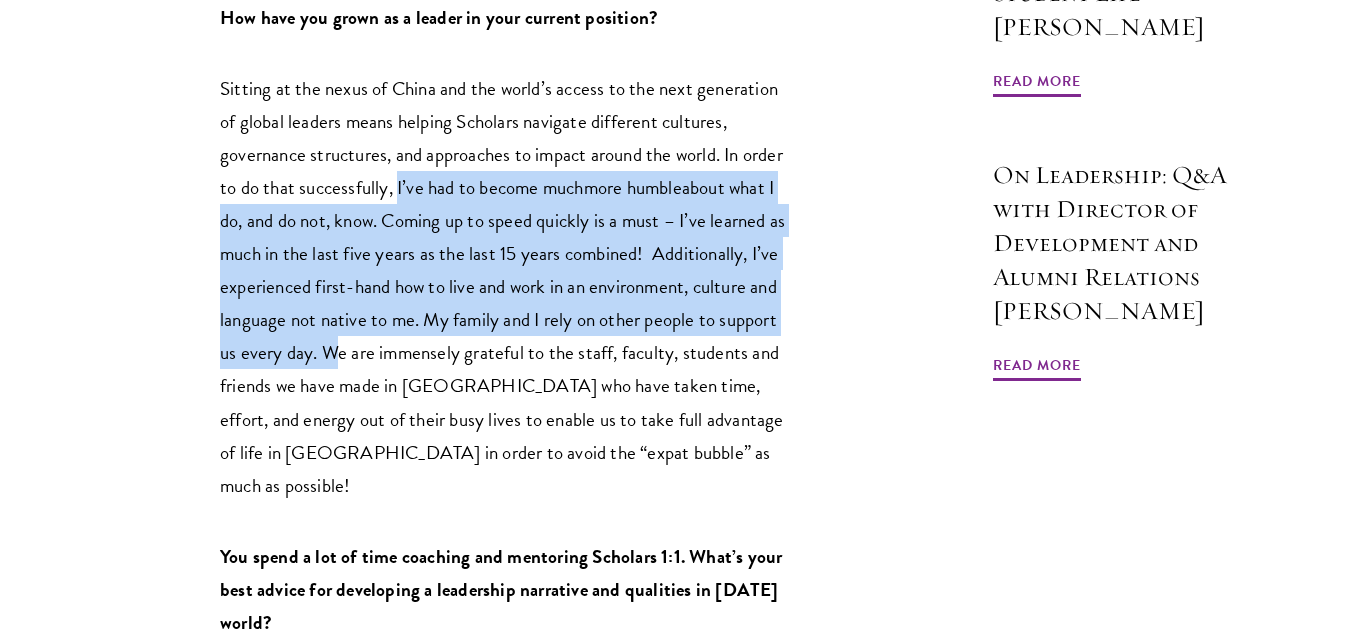 drag, startPoint x: 445, startPoint y: 191, endPoint x: 531, endPoint y: 353, distance: 183.41211 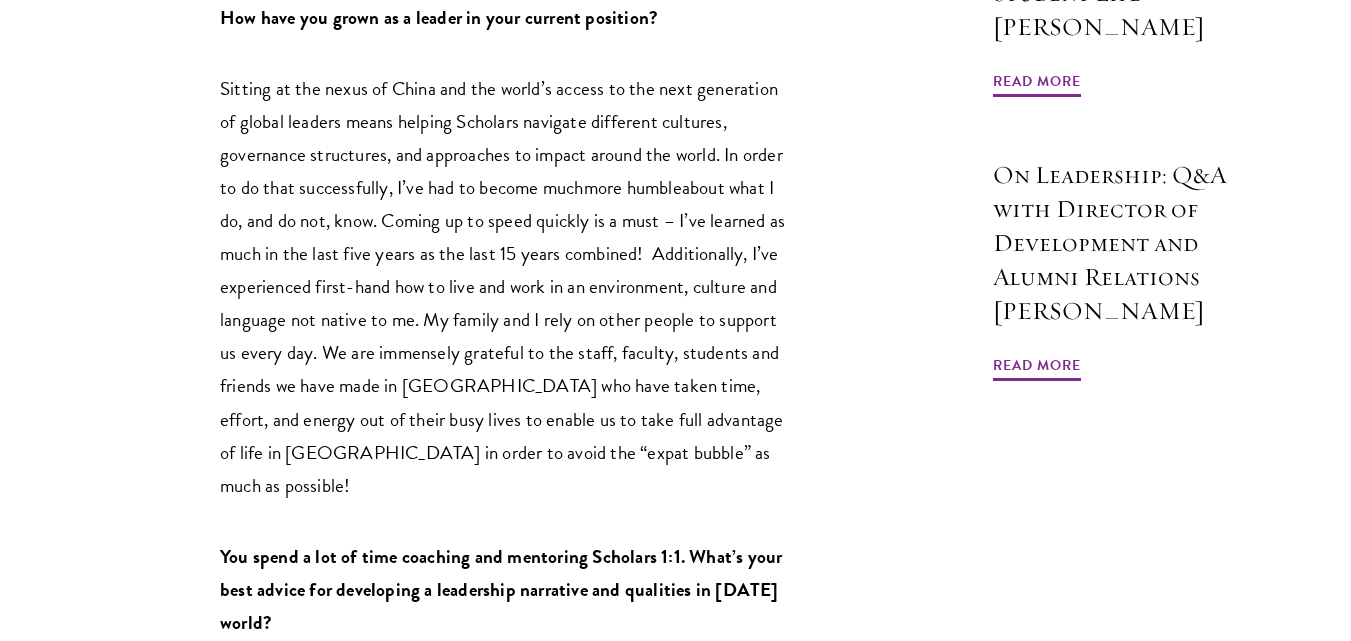 click on "Sitting at the nexus of China and the world’s access to the next generation of global leaders means helping Scholars navigate different cultures, governance structures, and approaches to impact around the world. In order to do that successfully, I’ve had to become much  more humble  about what I do, and do not, know. Coming up to speed quickly is a must – I’ve learned as much in the last five years as the last 15 years combined!  Additionally, I’ve experienced first-hand how to live and work in an environment, culture and language not native to me. My family and I rely on other people to support us every day. We are immensely grateful to the staff, faculty, students and friends we have made in China who have taken time, effort, and energy out of their busy lives to enable us to take full advantage of life in Asia in order to avoid the “expat bubble” as much as possible!" at bounding box center [505, 287] 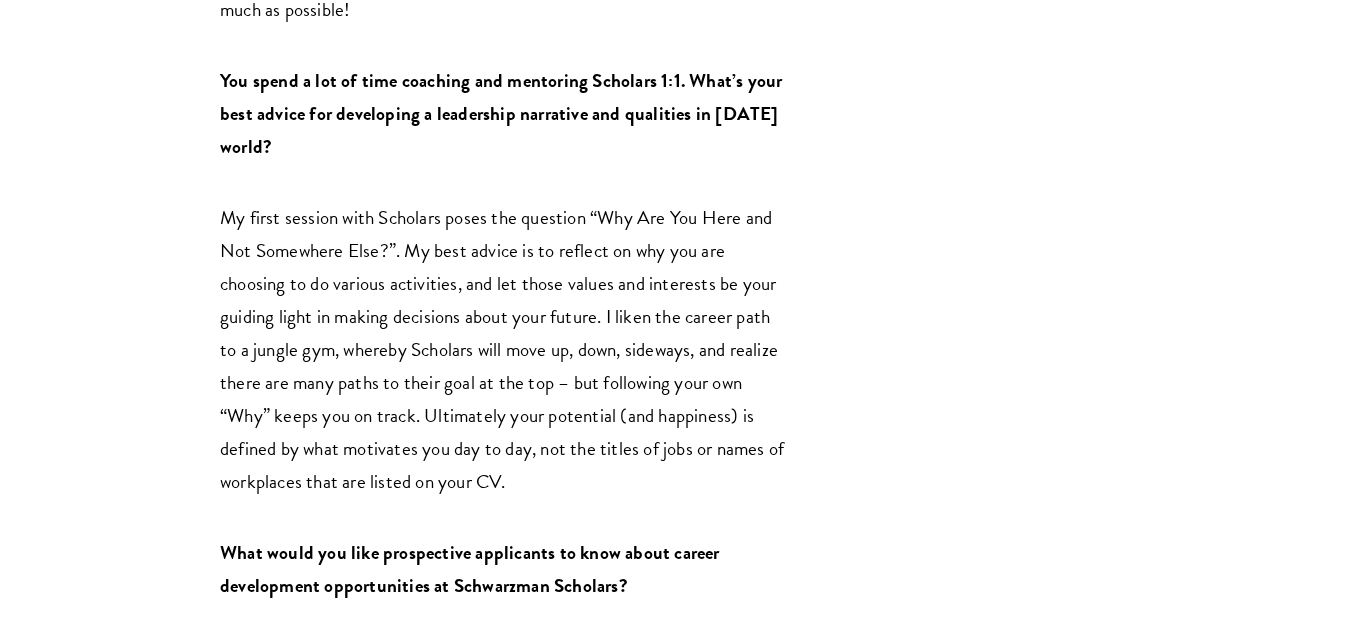 scroll, scrollTop: 2133, scrollLeft: 0, axis: vertical 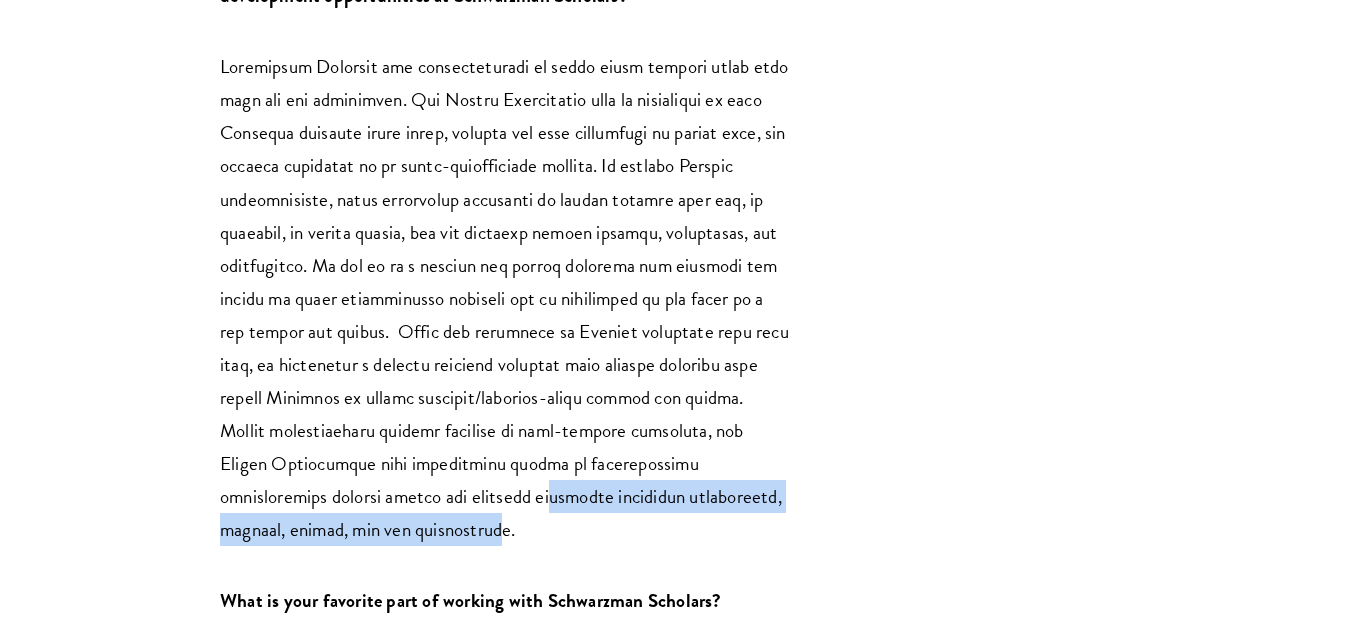 drag, startPoint x: 604, startPoint y: 532, endPoint x: 571, endPoint y: 500, distance: 45.96738 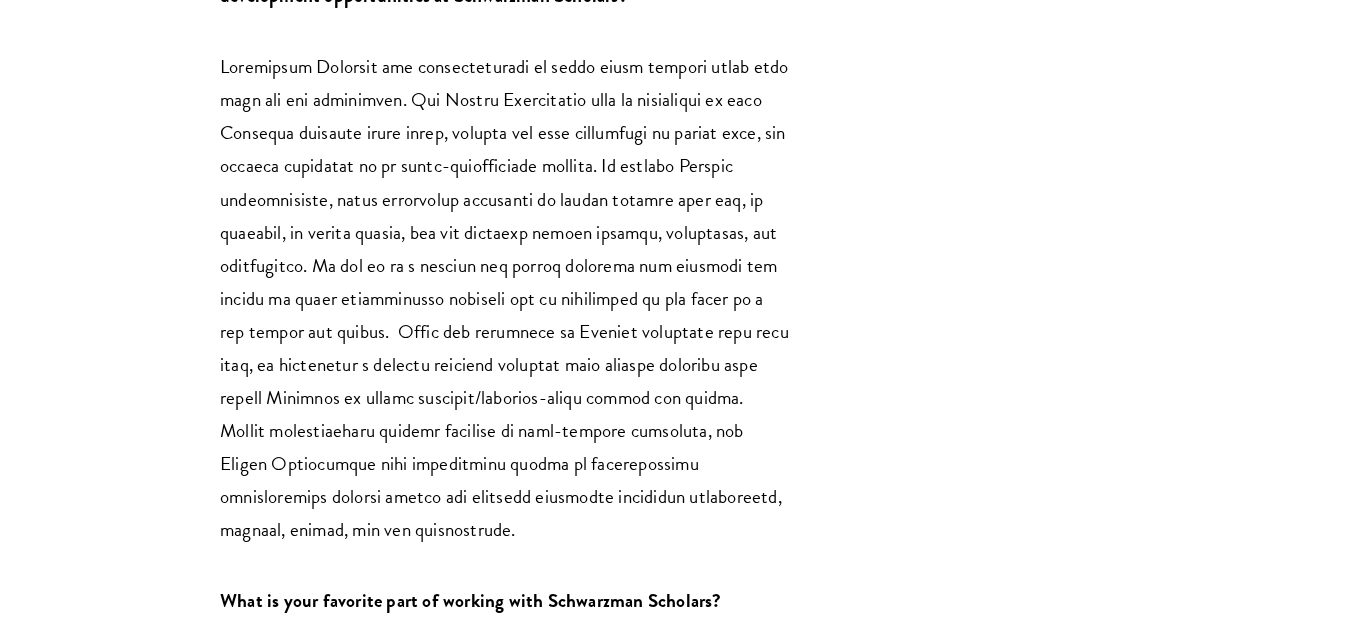 click at bounding box center (505, 298) 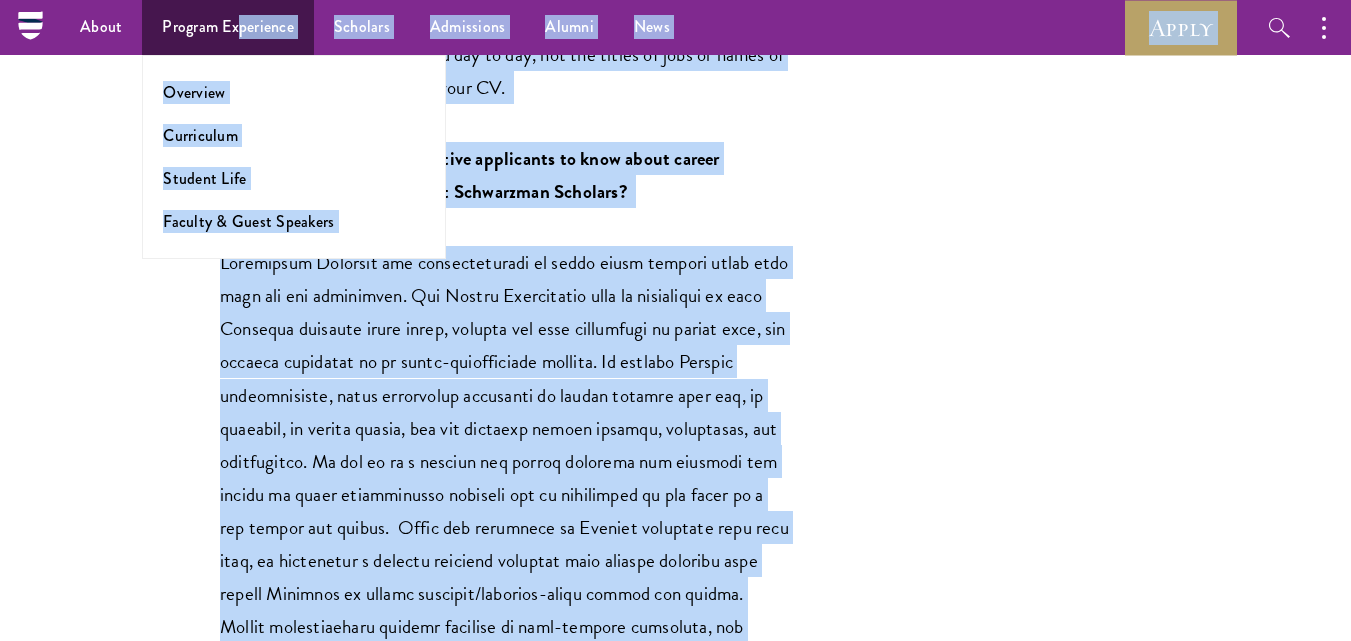 scroll, scrollTop: 2435, scrollLeft: 0, axis: vertical 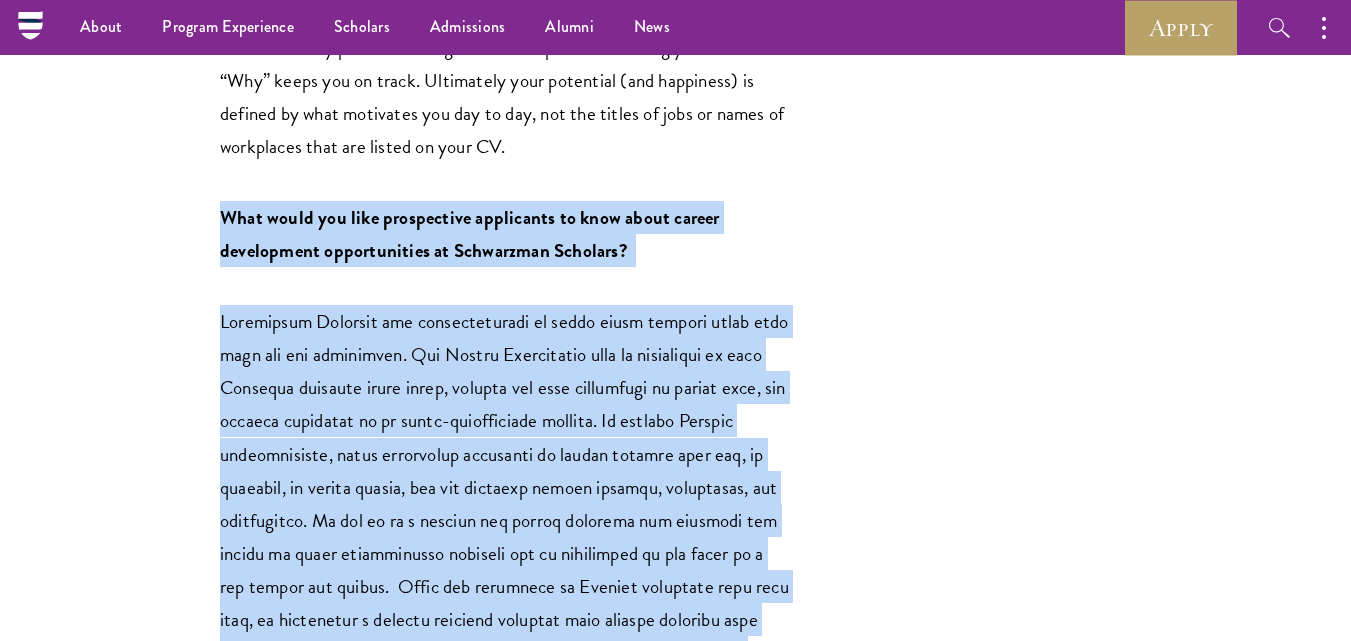 drag, startPoint x: 582, startPoint y: 502, endPoint x: 221, endPoint y: 221, distance: 457.4735 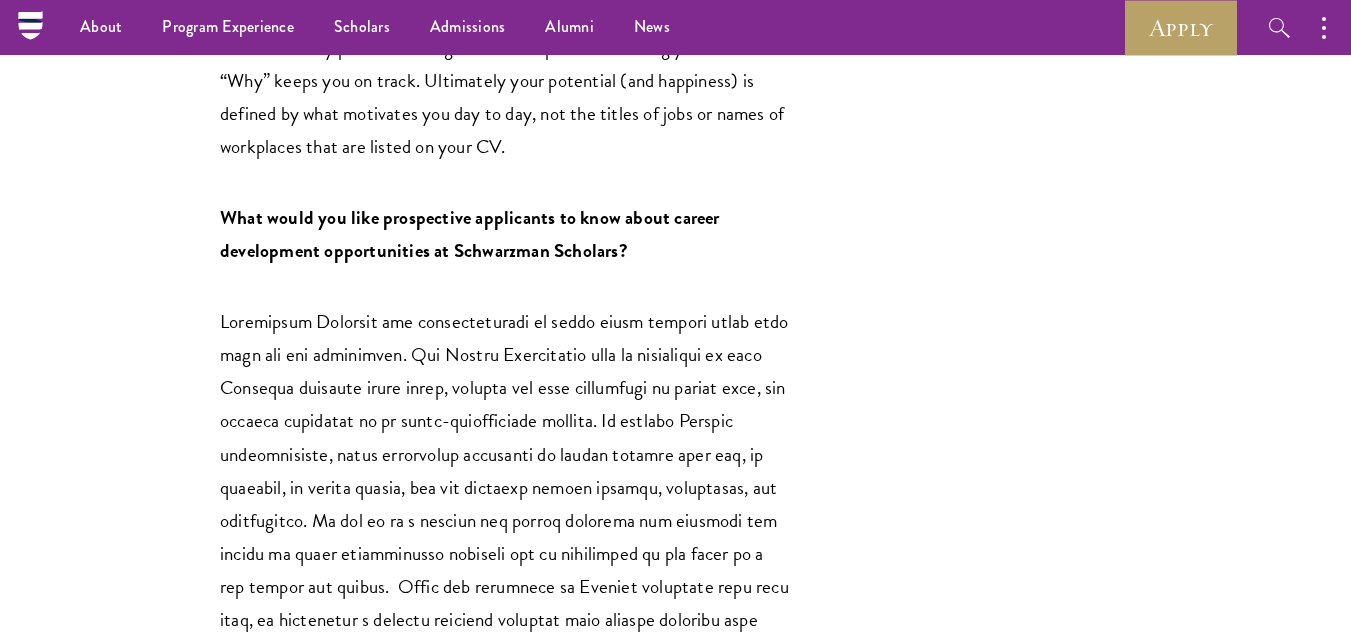 click on "Related Articles
Press Releases
Schwarzman Scholars Names Amy Celico as New Executive Director
Read More
Leadership
On Leadership: Q&A with Associate Dean for Academics June Qian
Read More
On Leadership: Q&A with Associate Dean for Student Life Melanie Koenderman
Read More
On Leadership: Q&A with Director of Development and Alumni Relations Debby Goldberg
Read More" at bounding box center (1122, 84) 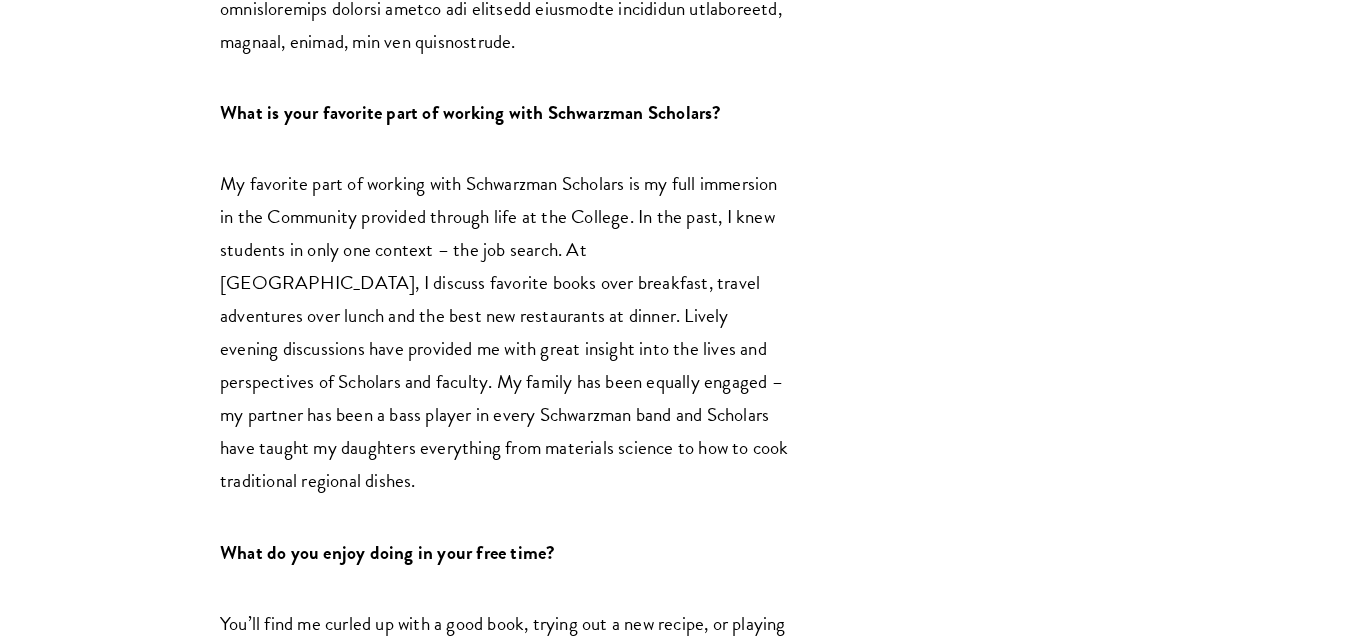 scroll, scrollTop: 3202, scrollLeft: 0, axis: vertical 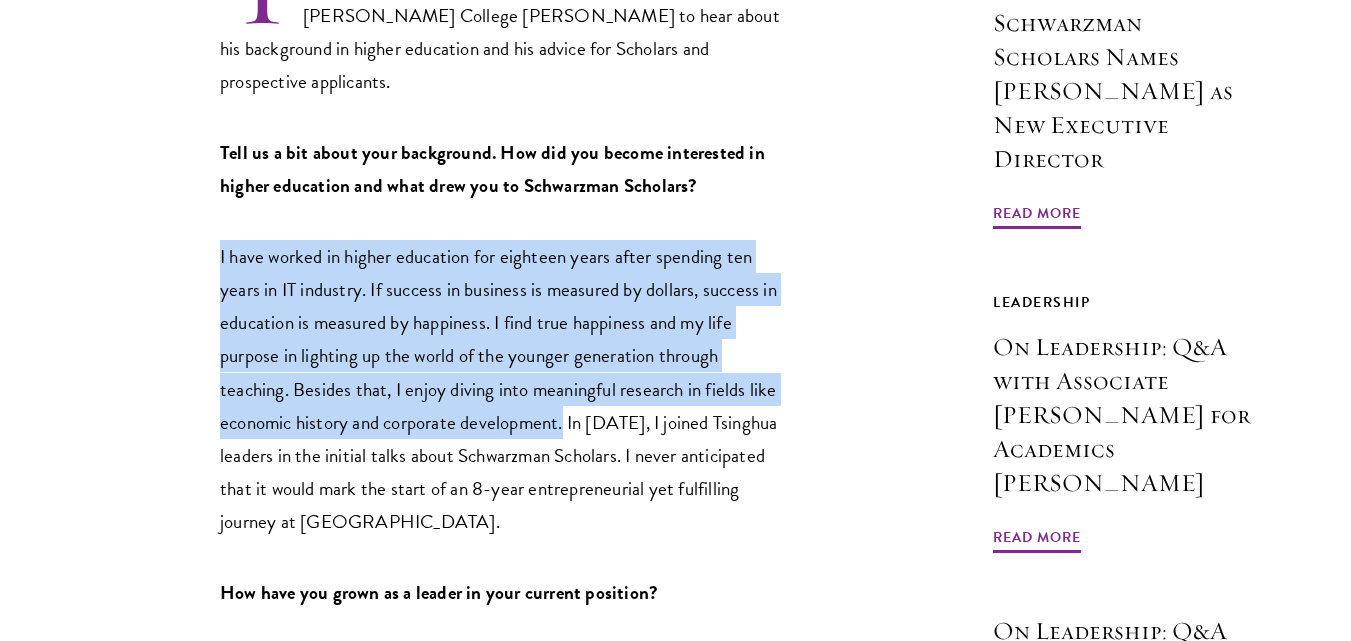 drag, startPoint x: 566, startPoint y: 339, endPoint x: 213, endPoint y: 177, distance: 388.39798 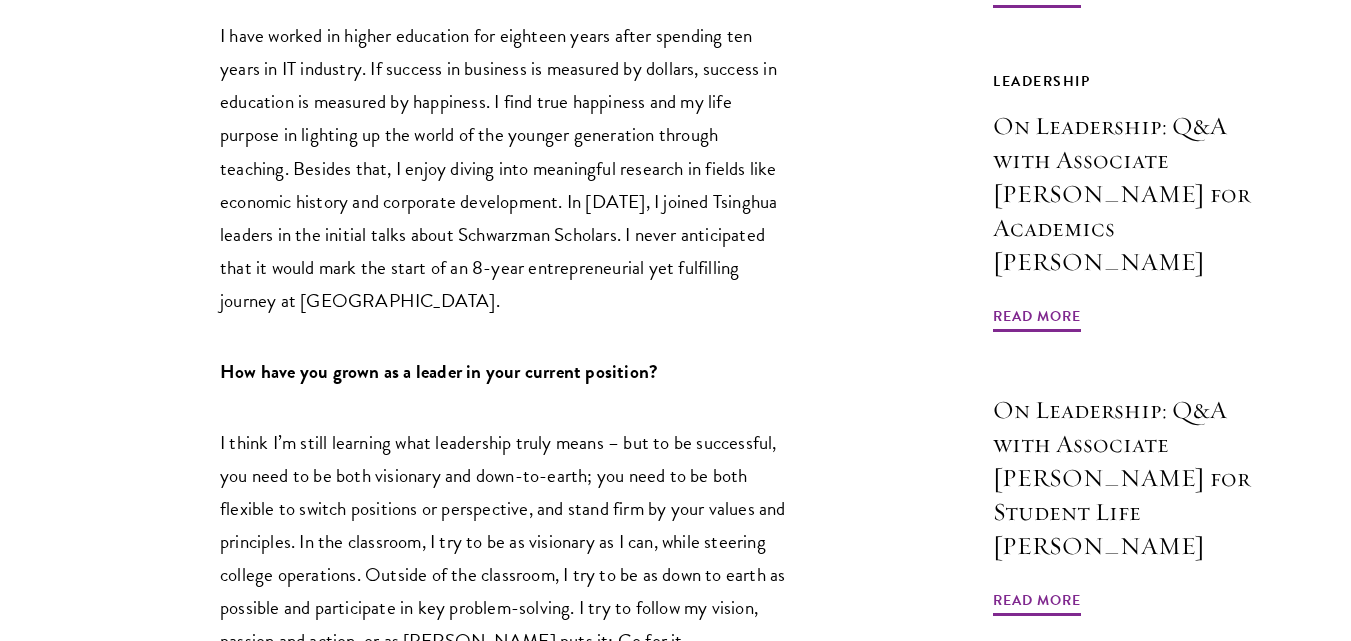 scroll, scrollTop: 1166, scrollLeft: 0, axis: vertical 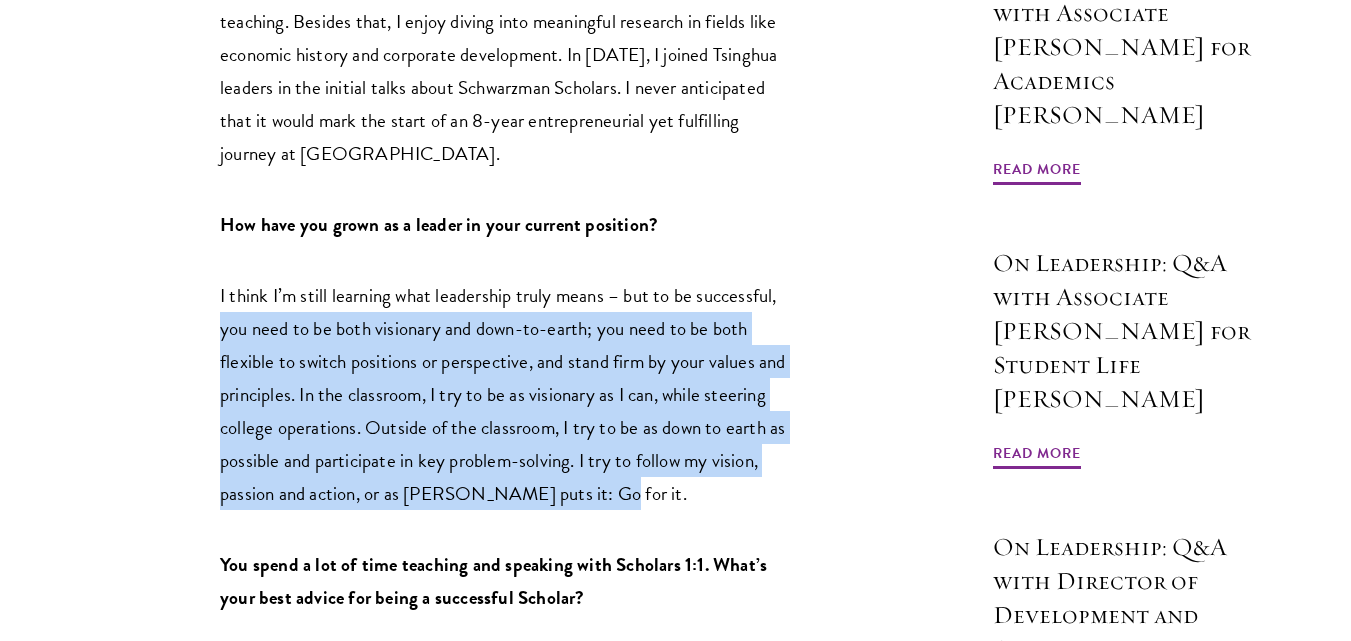 drag, startPoint x: 632, startPoint y: 408, endPoint x: 218, endPoint y: 236, distance: 448.30792 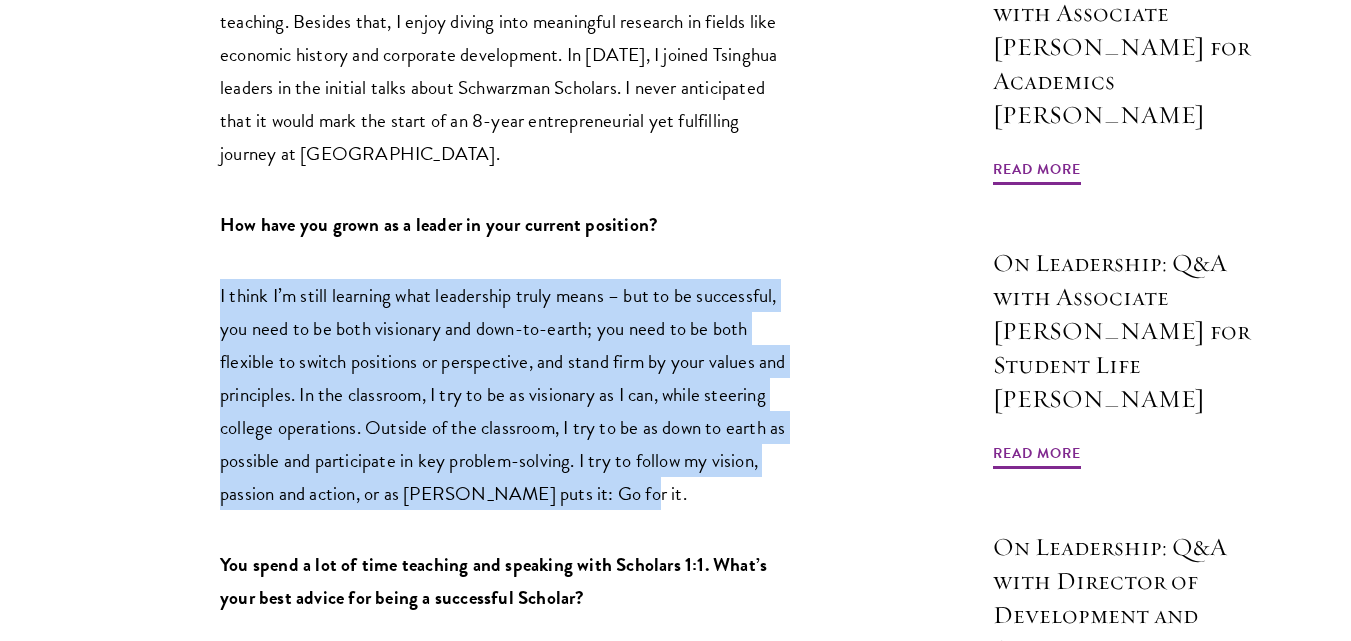 drag, startPoint x: 218, startPoint y: 211, endPoint x: 646, endPoint y: 399, distance: 467.4698 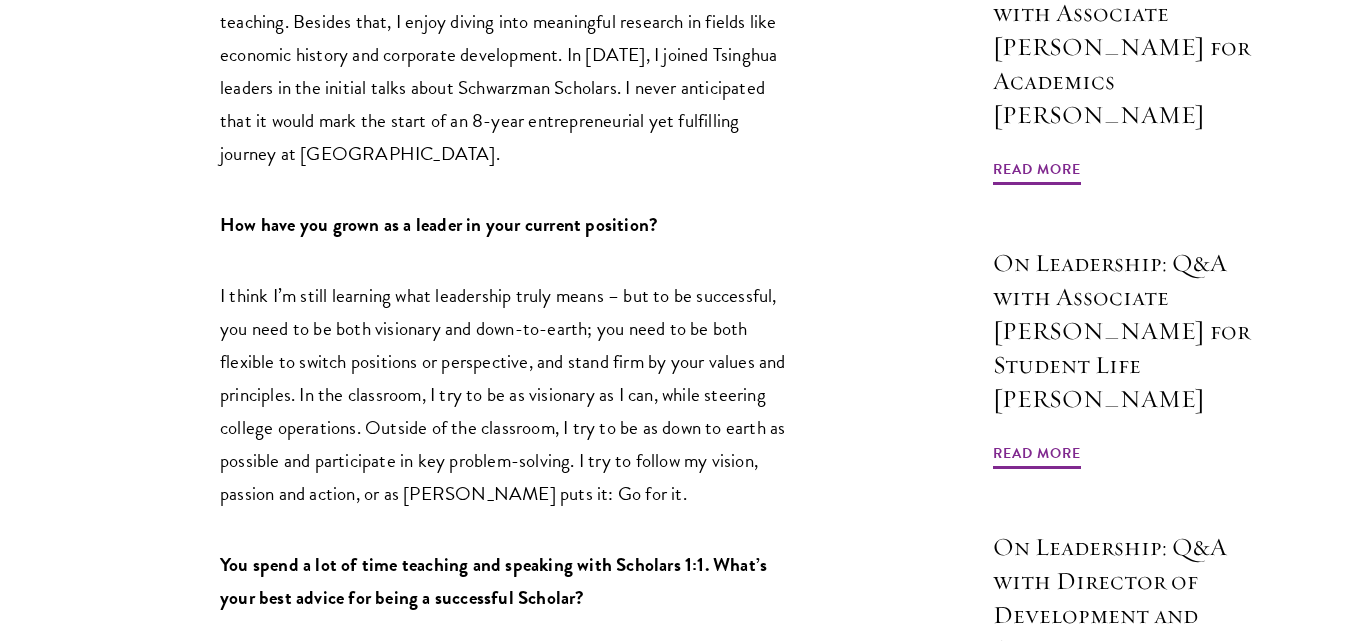 click on "You spend a lot of time teaching and speaking with Scholars 1:1. What’s your best advice for being a successful Scholar?" at bounding box center (493, 581) 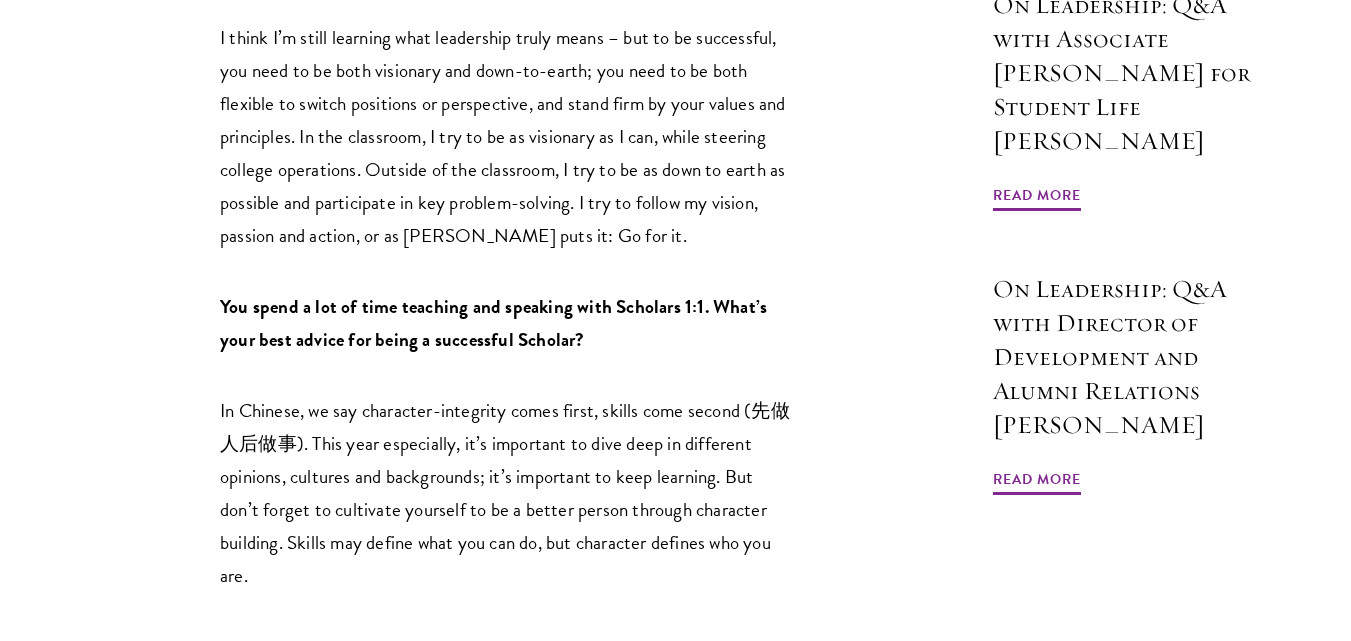 scroll, scrollTop: 1559, scrollLeft: 0, axis: vertical 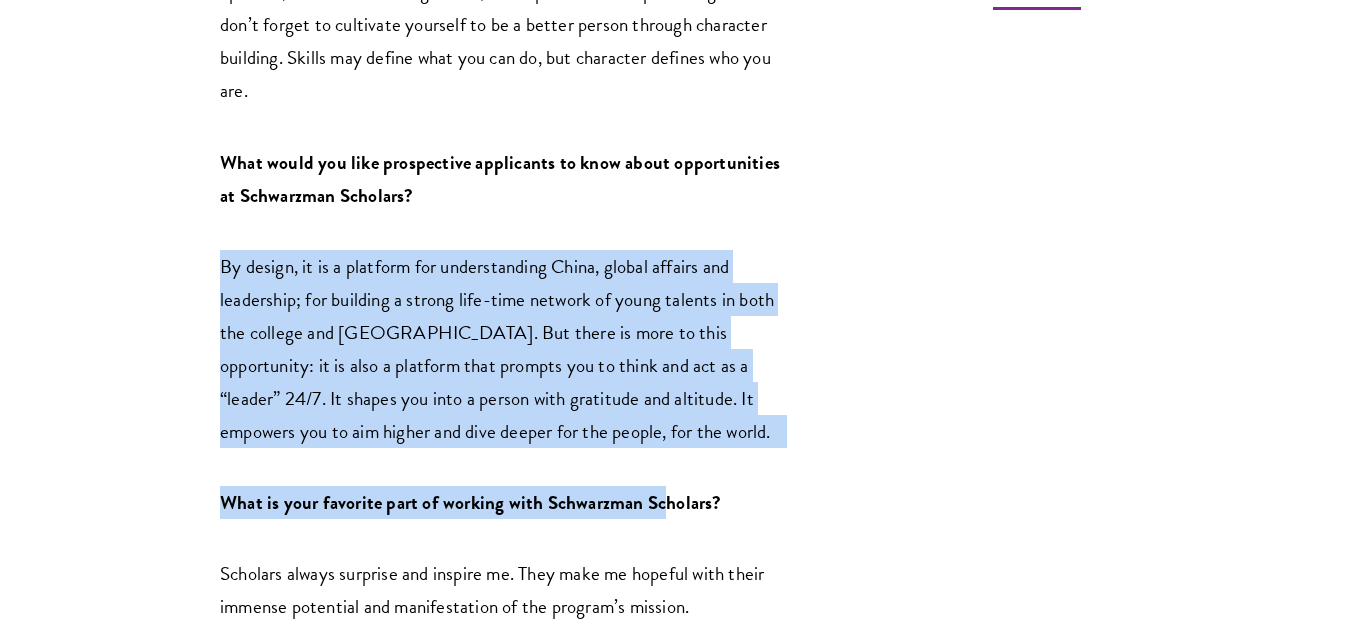 drag, startPoint x: 210, startPoint y: 178, endPoint x: 667, endPoint y: 366, distance: 494.15887 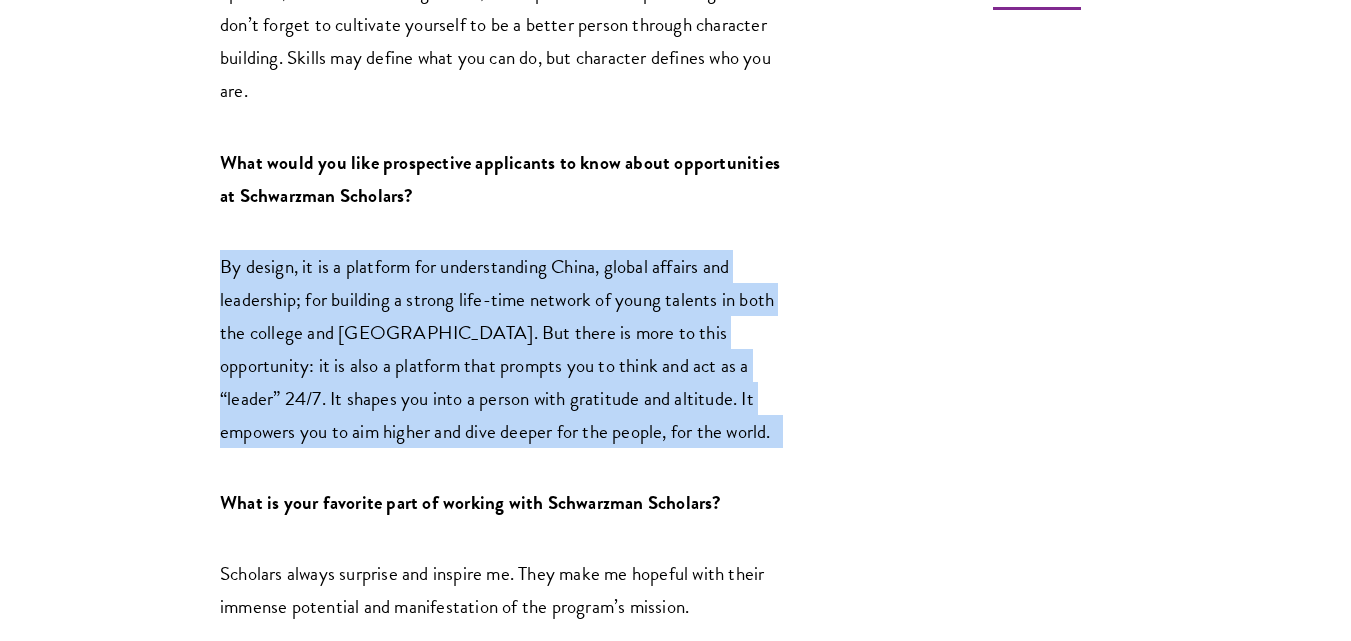 drag, startPoint x: 677, startPoint y: 357, endPoint x: 216, endPoint y: 175, distance: 495.62585 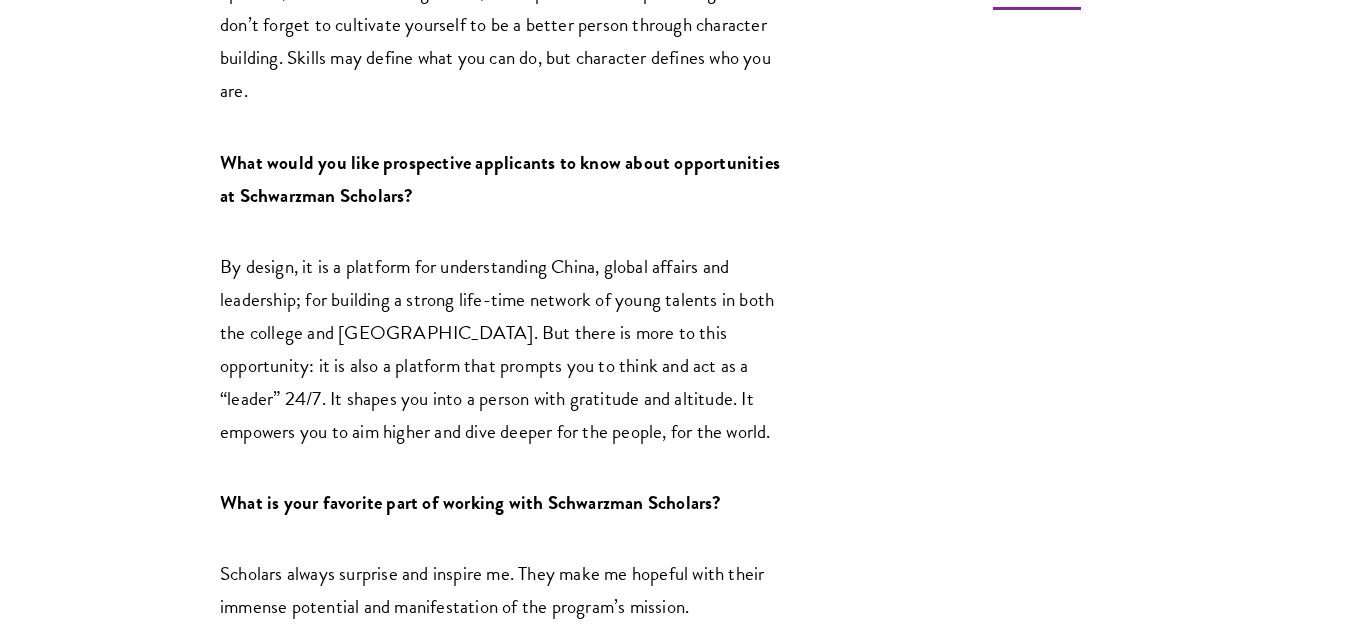 click on "This month we sat down with Executive Dean of Schwarzman College David Pan to hear about his background in higher education and his advice for Scholars and prospective applicants.
Tell us a bit about your background. How did you become interested in higher education and what drew you to Schwarzman Scholars?
I have worked in higher education for eighteen years after spending ten years in IT industry. If success in business is measured by dollars, success in education is measured by happiness. I find true happiness and my life purpose in lighting up the world of the younger generation through teaching. Besides that, I enjoy diving into meaningful research in fields like economic history and corporate development. In 2010, I joined Tsinghua leaders in the initial talks about Schwarzman Scholars. I never anticipated that it would mark the start of an 8-year entrepreneurial yet fulfilling journey at Schwarzman College." at bounding box center [516, -117] 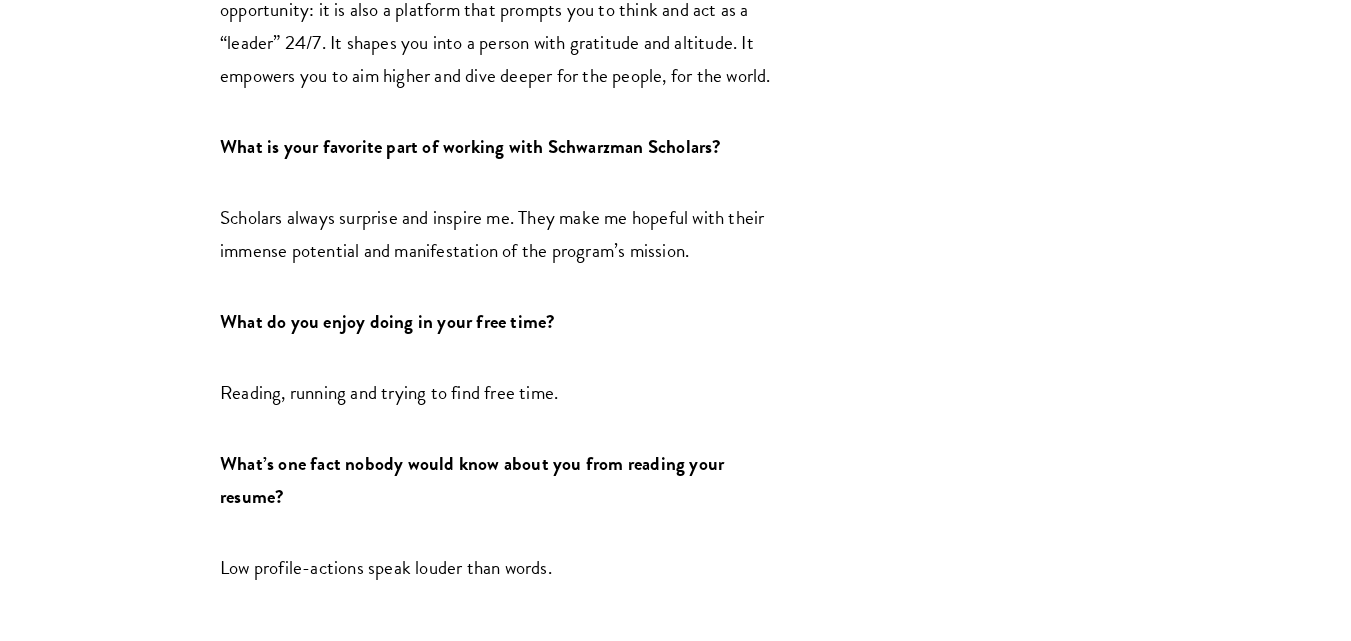 scroll, scrollTop: 2357, scrollLeft: 0, axis: vertical 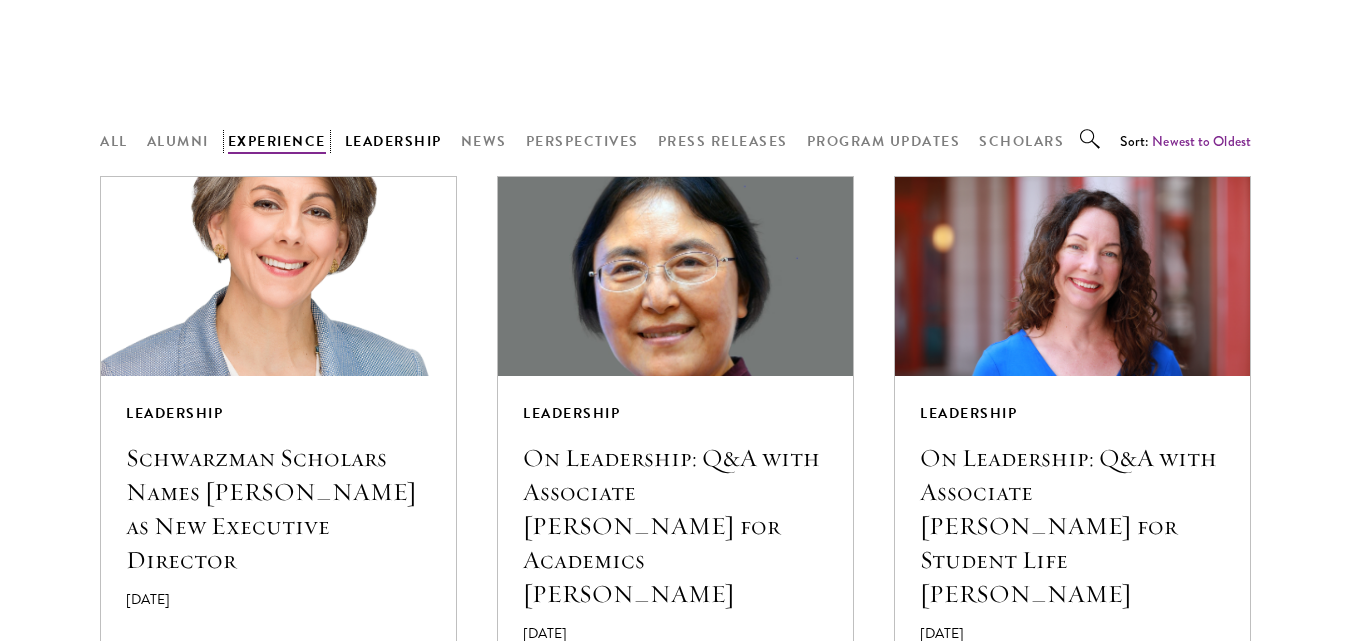 click on "Experience" at bounding box center (277, 141) 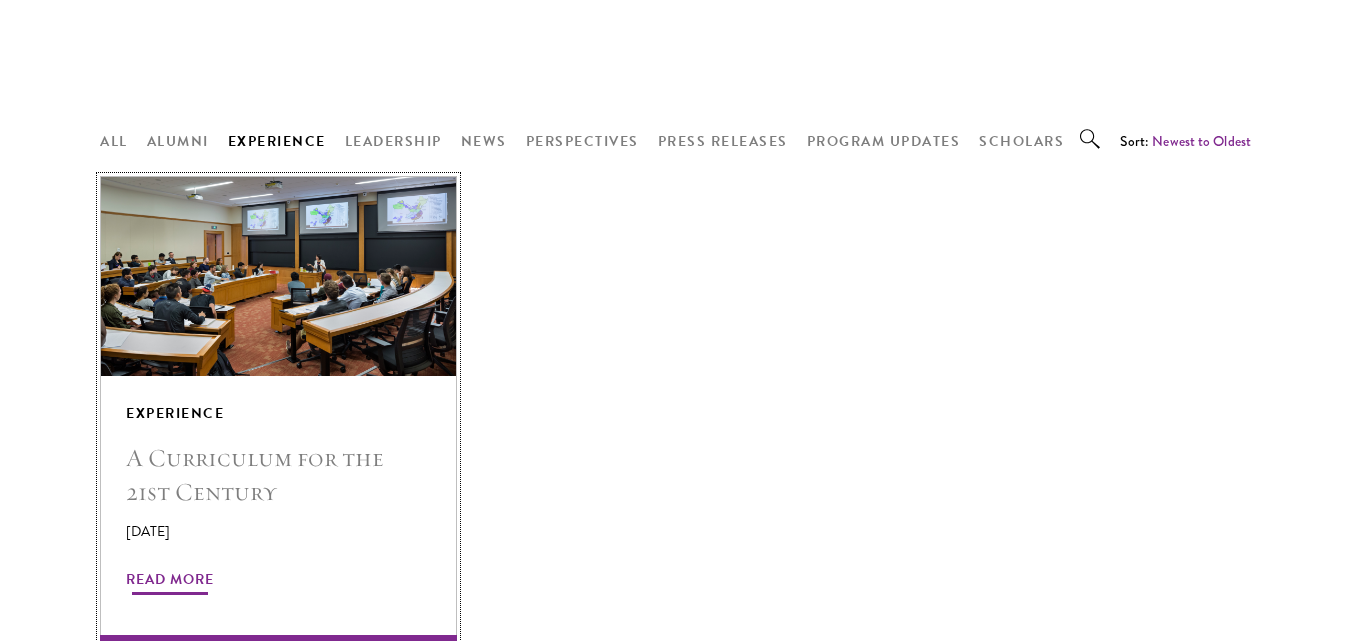 click on "A Curriculum for the 21st Century" at bounding box center [278, 475] 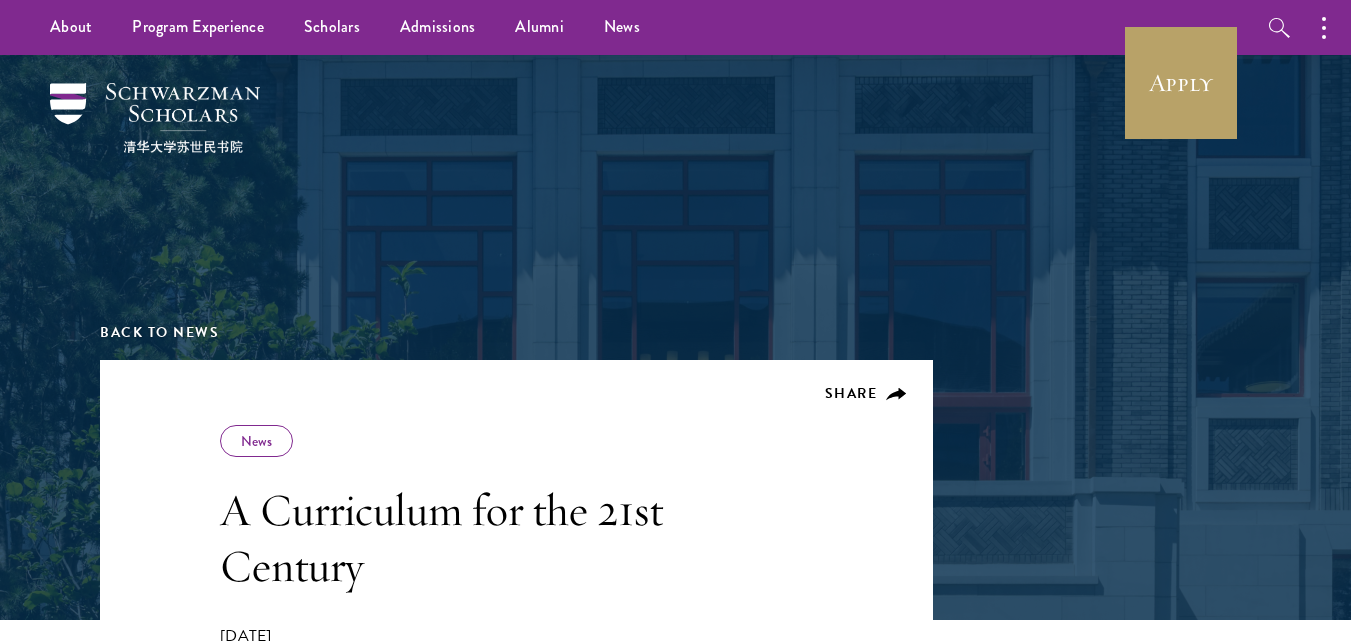 scroll, scrollTop: 0, scrollLeft: 0, axis: both 